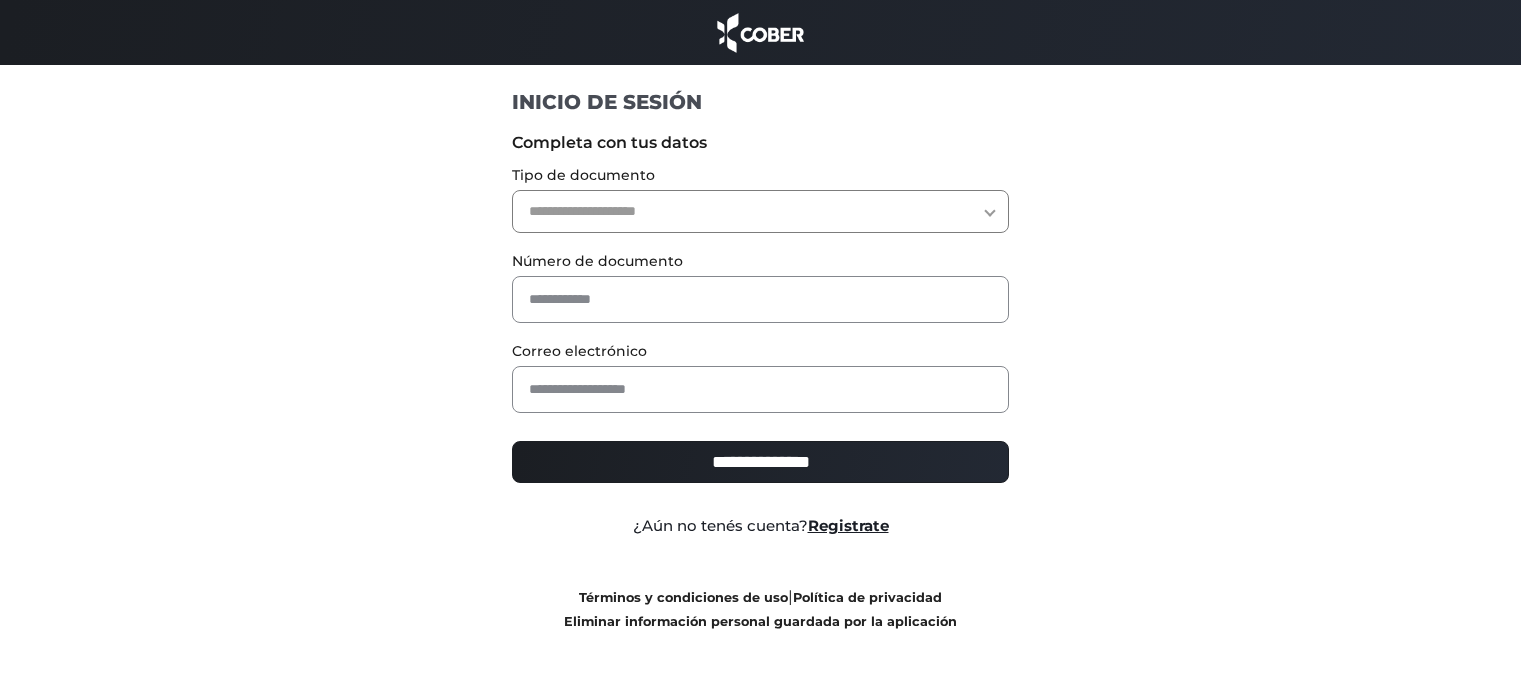 scroll, scrollTop: 0, scrollLeft: 0, axis: both 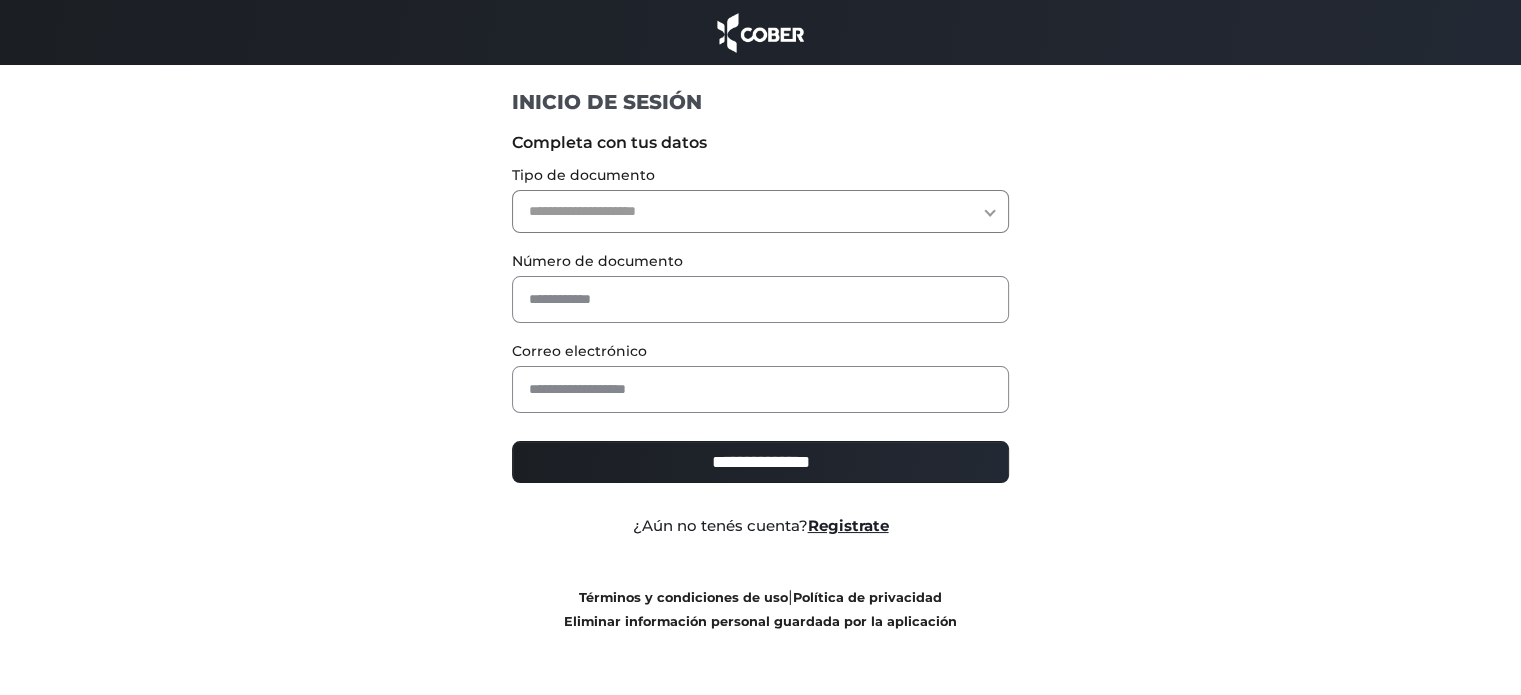 click on "**********" at bounding box center (760, 211) 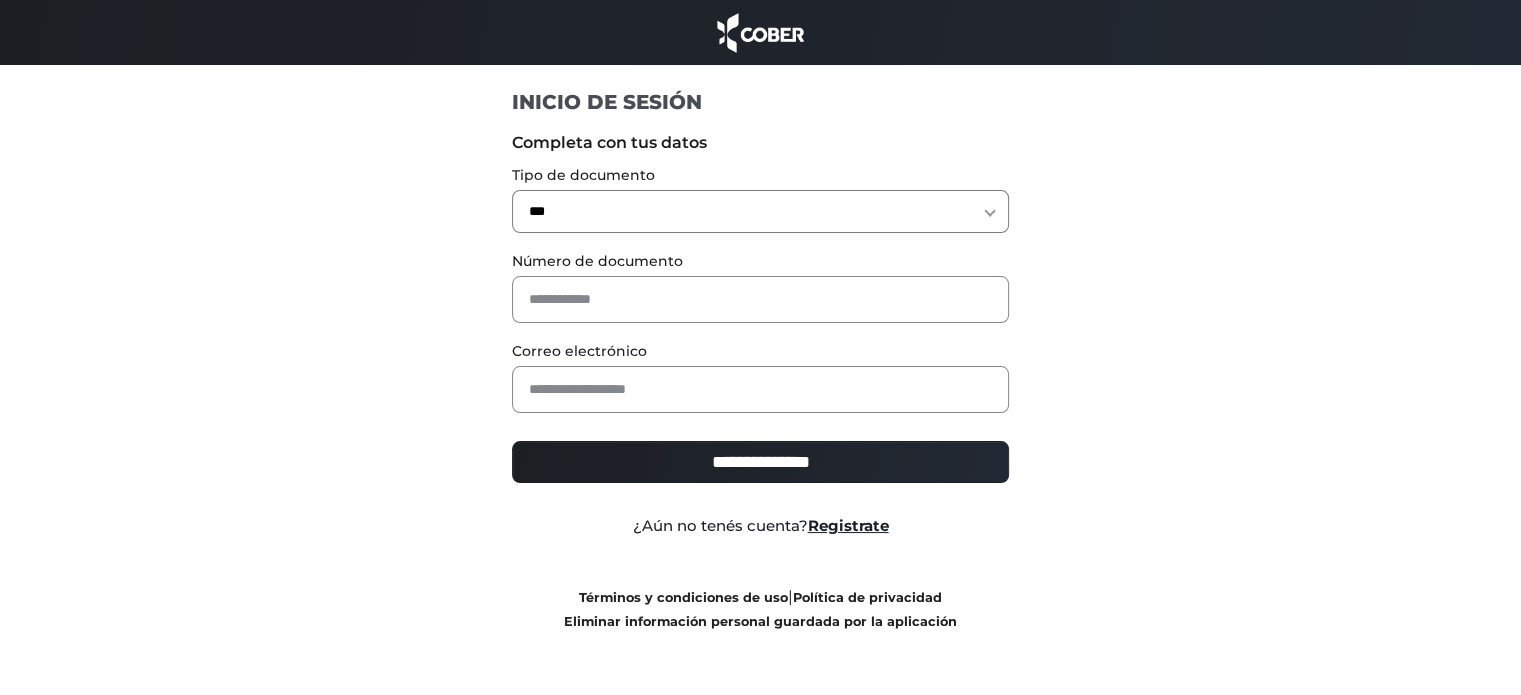 click on "**********" at bounding box center [760, 211] 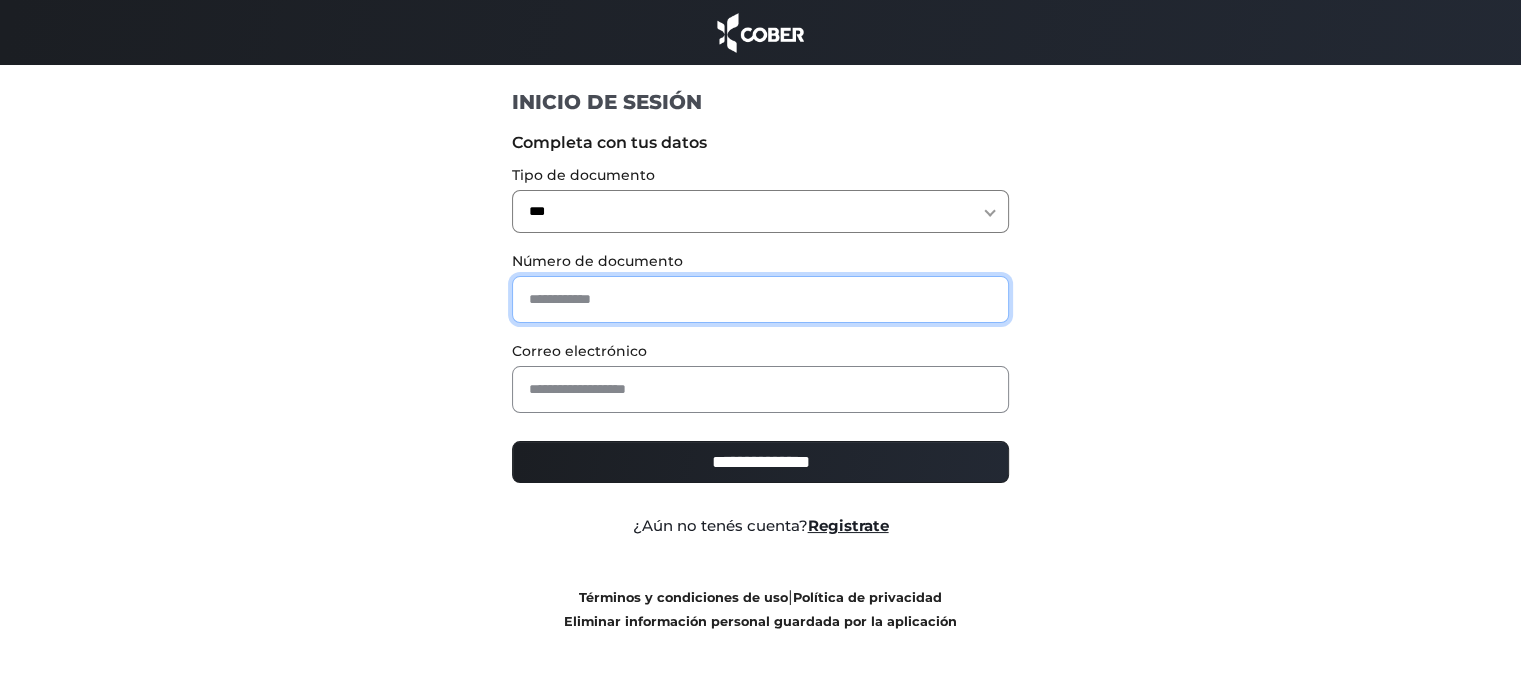 click at bounding box center [760, 299] 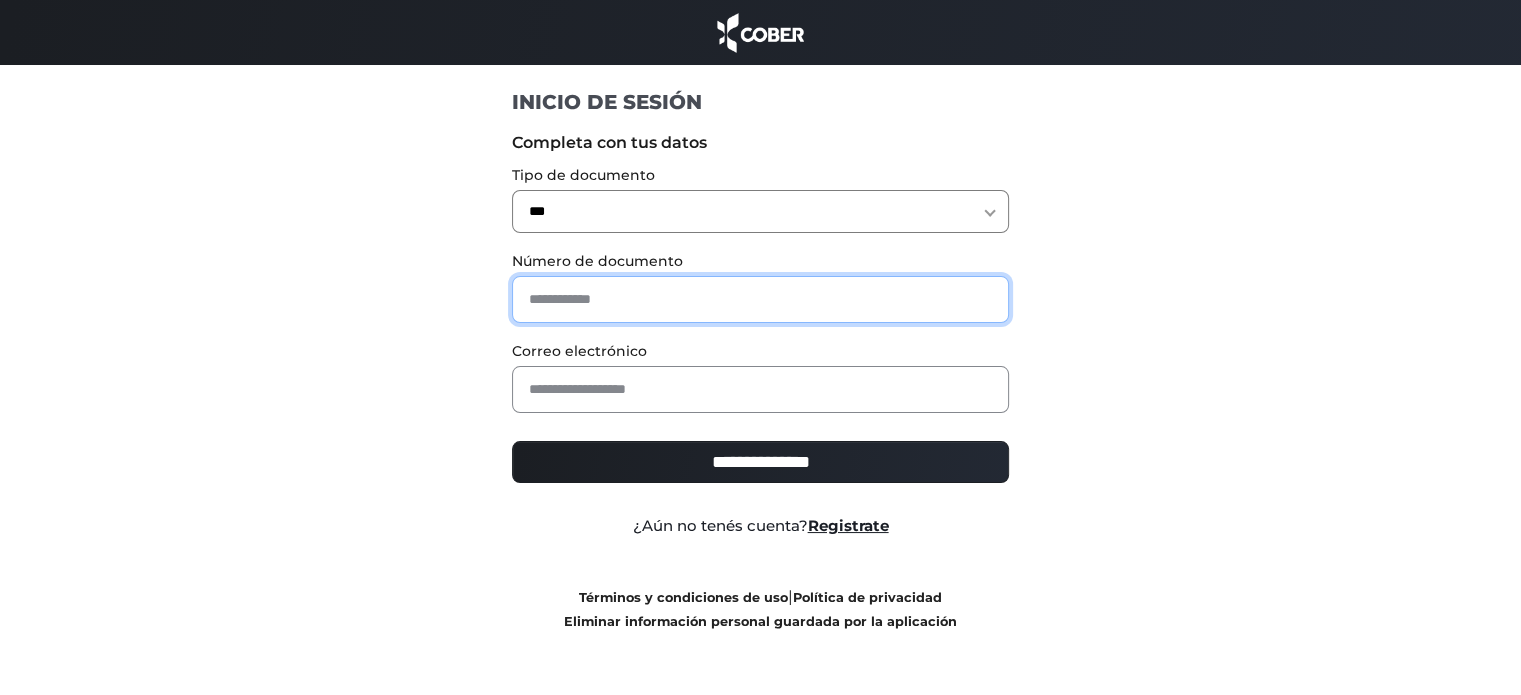 type on "********" 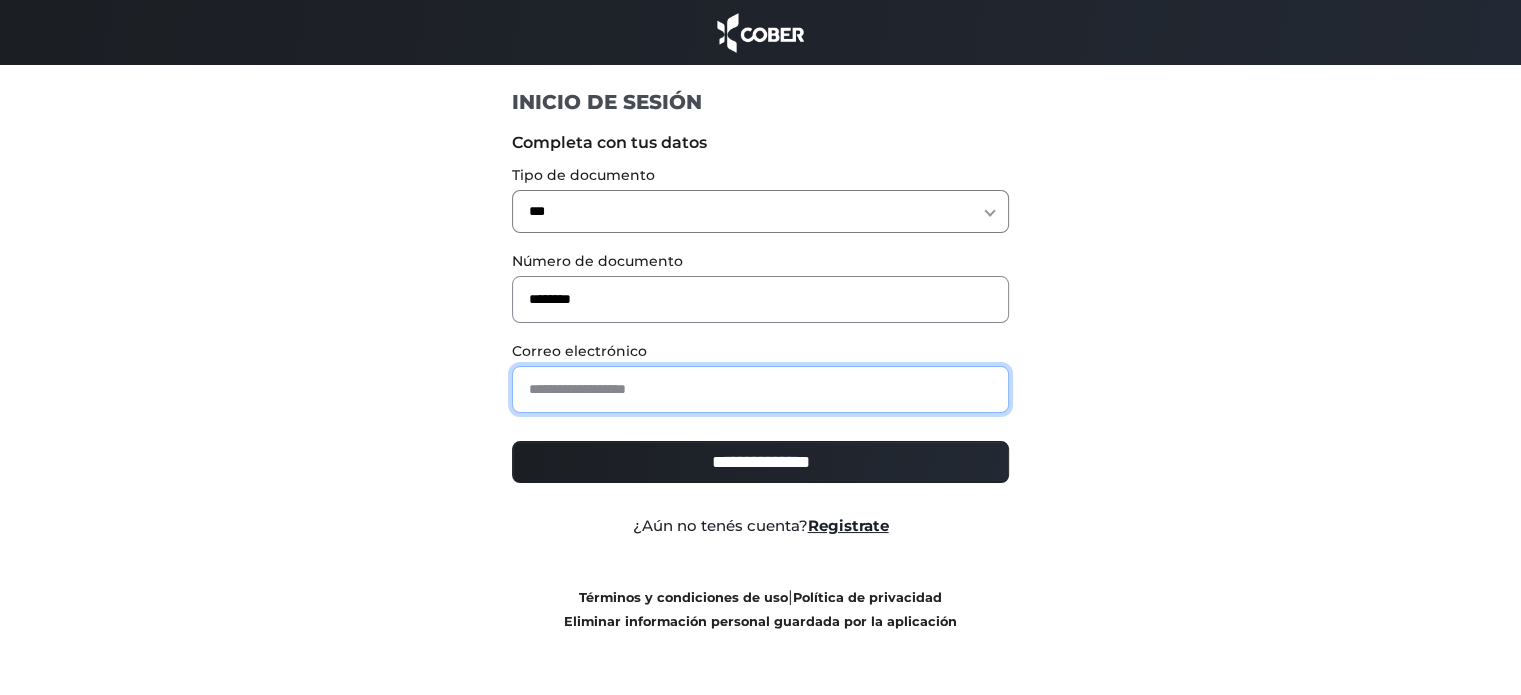 click at bounding box center (760, 389) 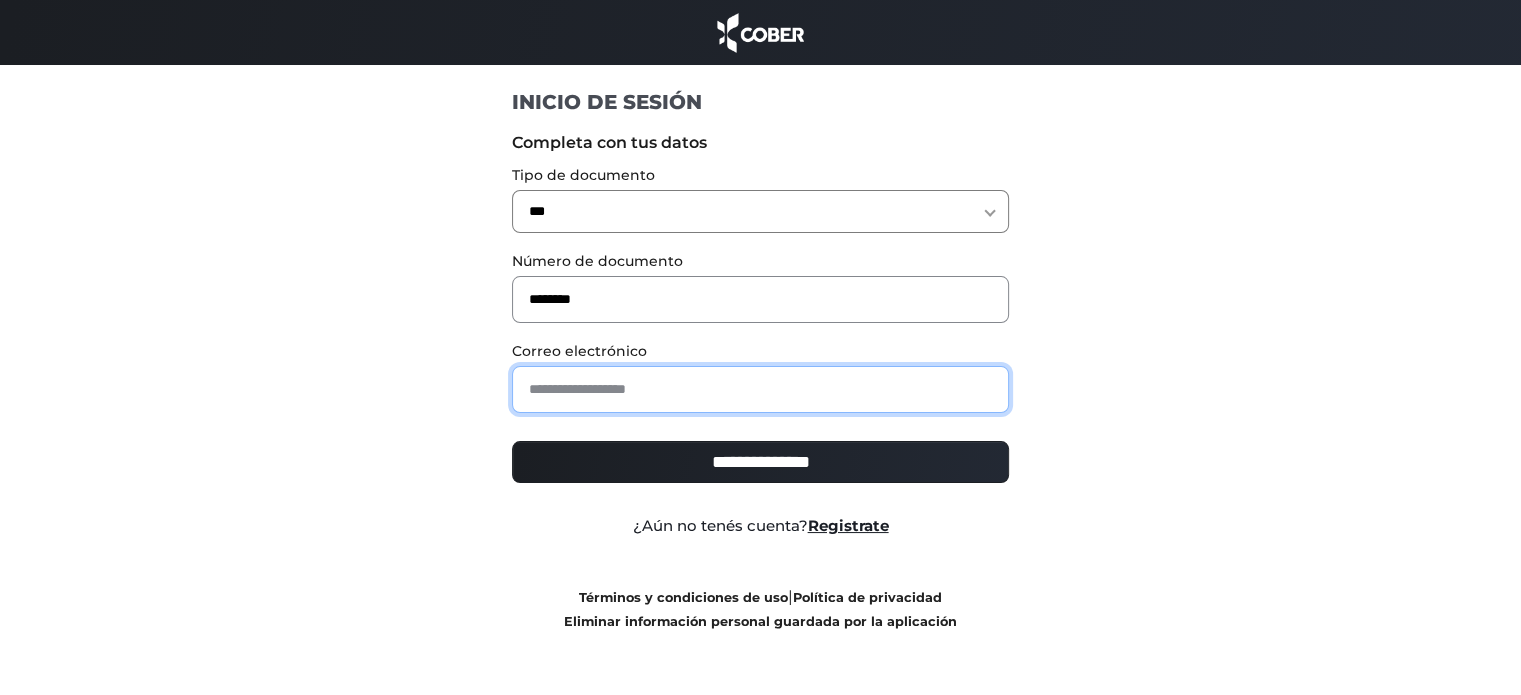 type on "**********" 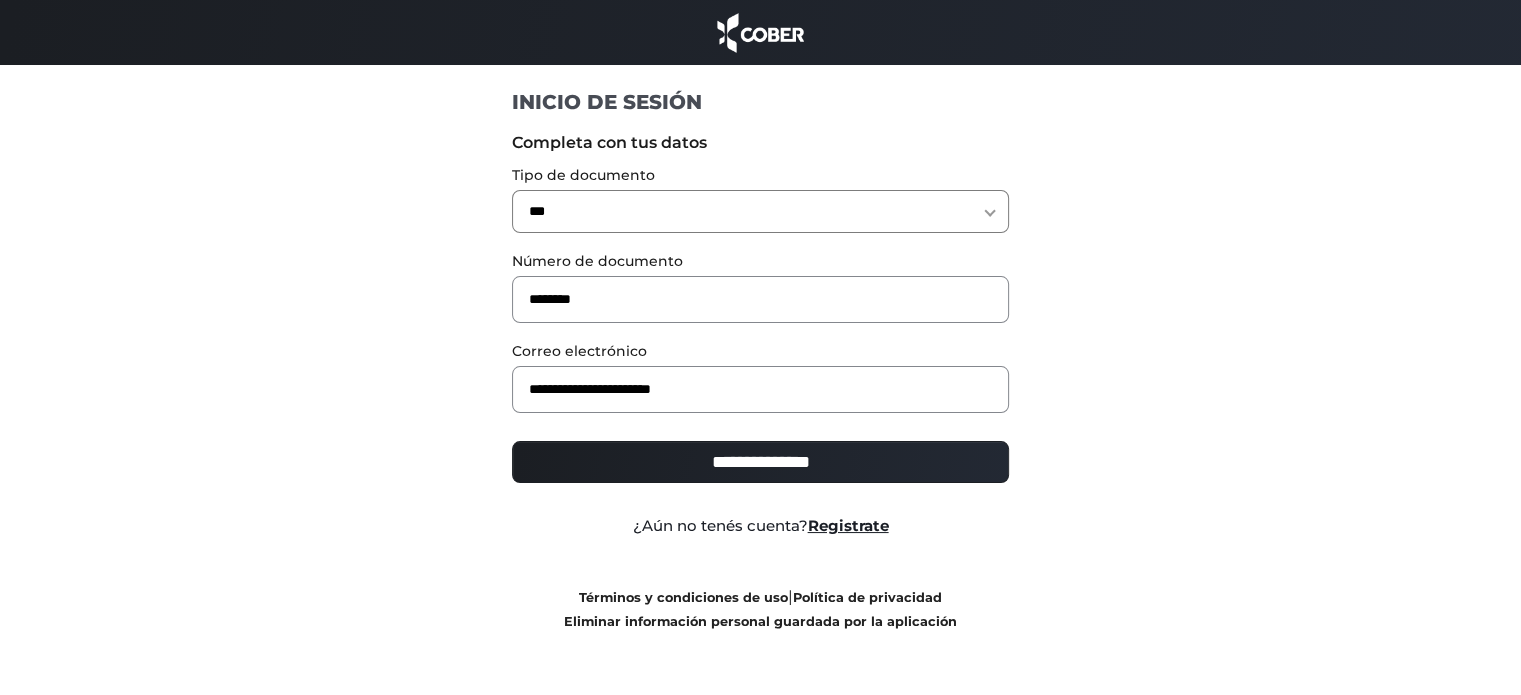 click on "**********" at bounding box center [760, 462] 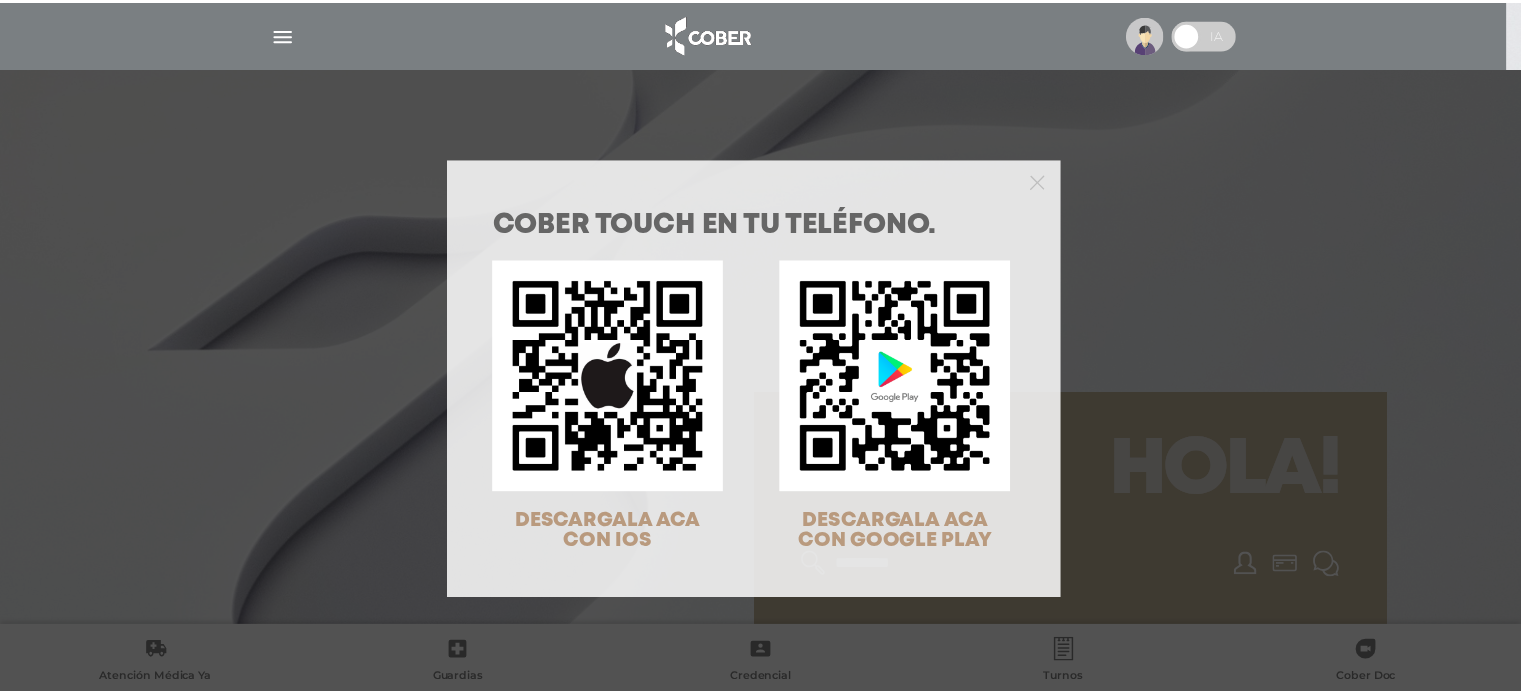 scroll, scrollTop: 0, scrollLeft: 0, axis: both 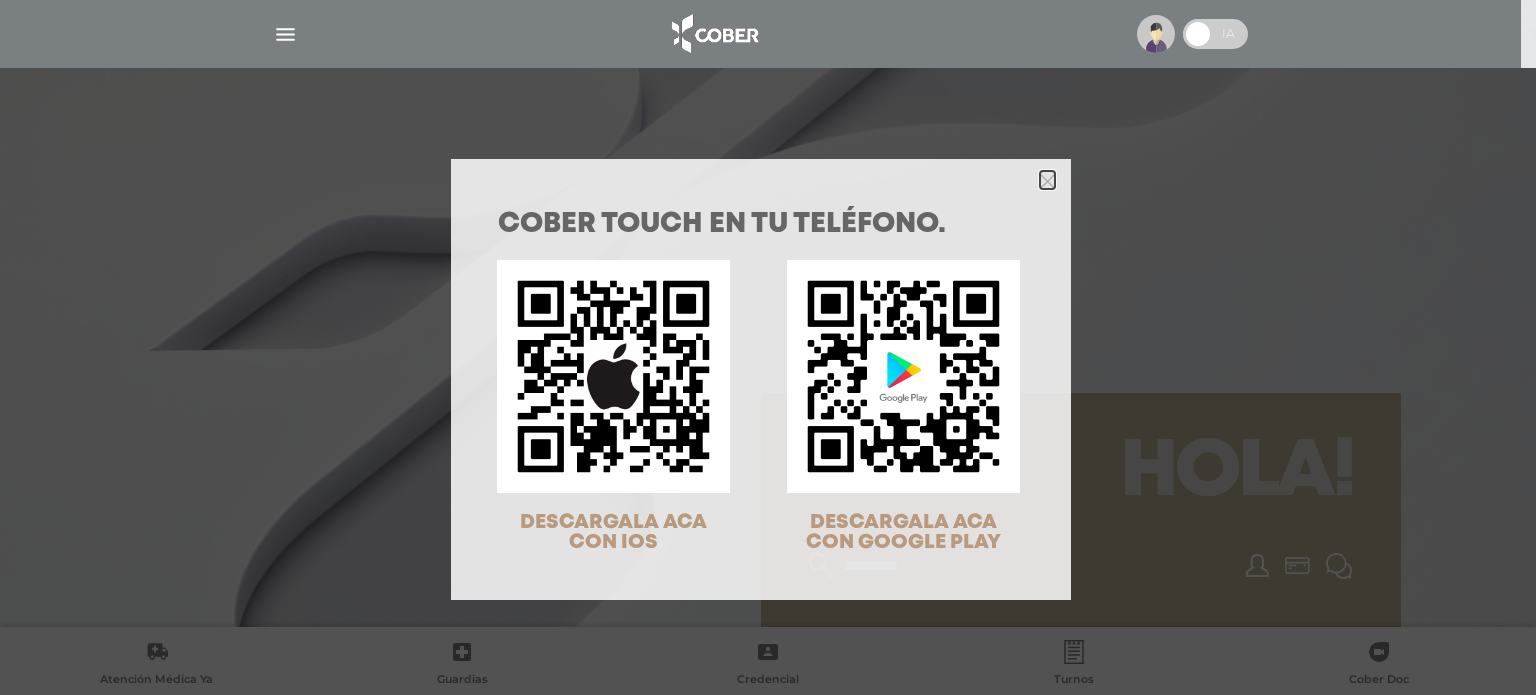 click 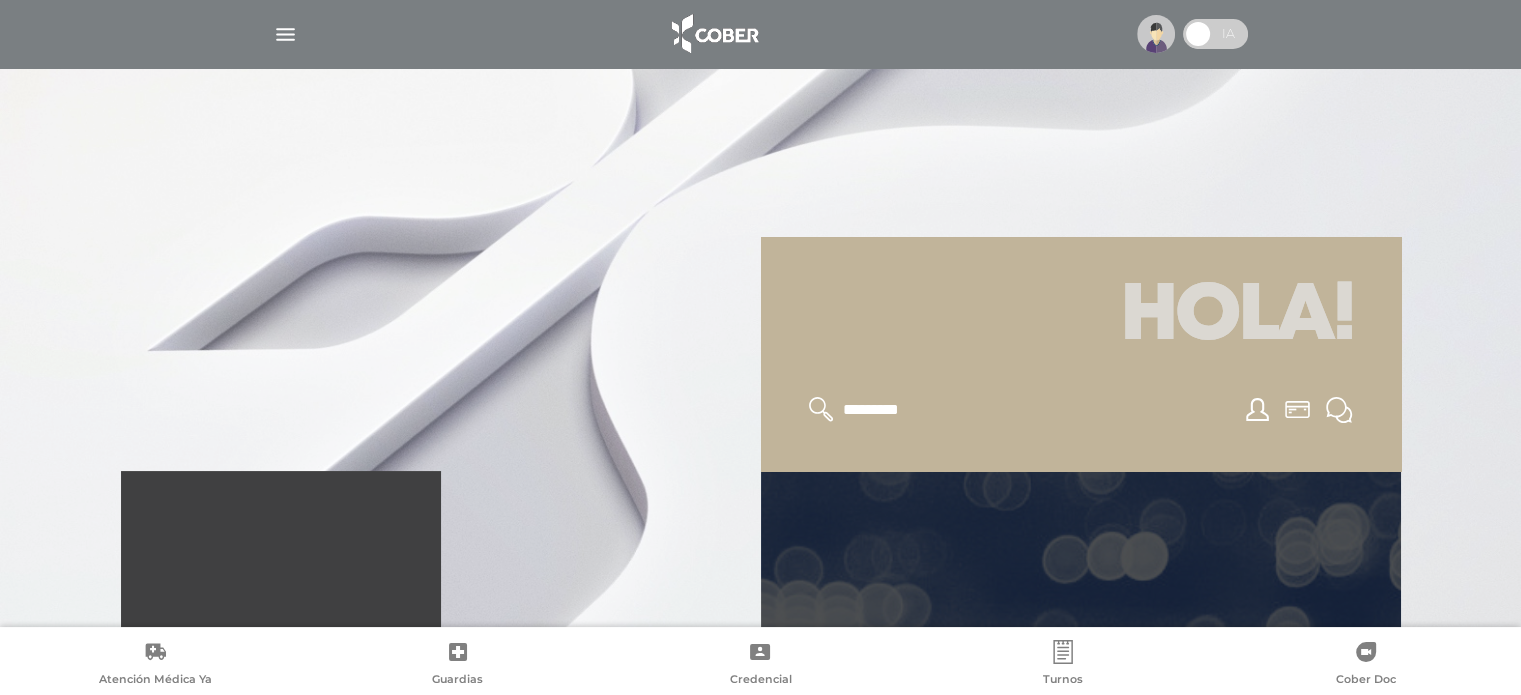 scroll, scrollTop: 0, scrollLeft: 0, axis: both 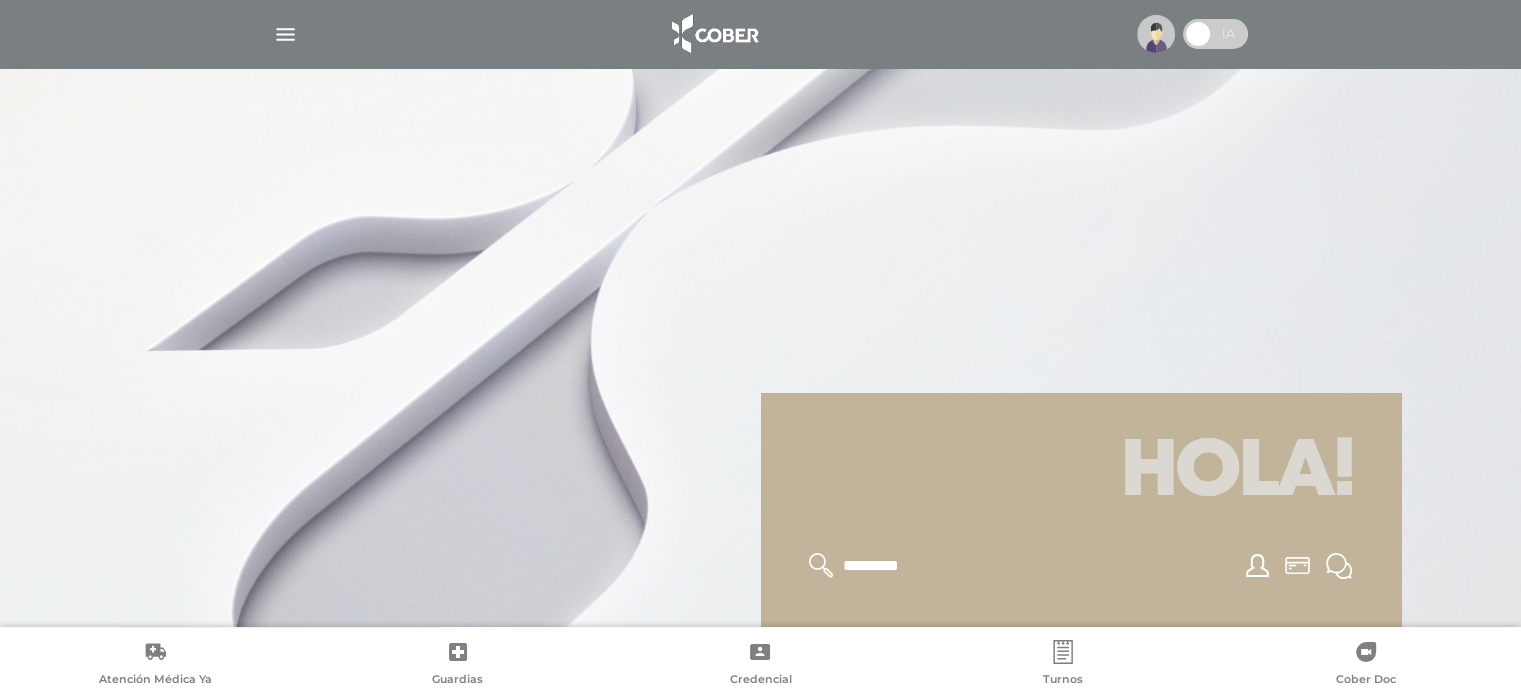 click at bounding box center (285, 34) 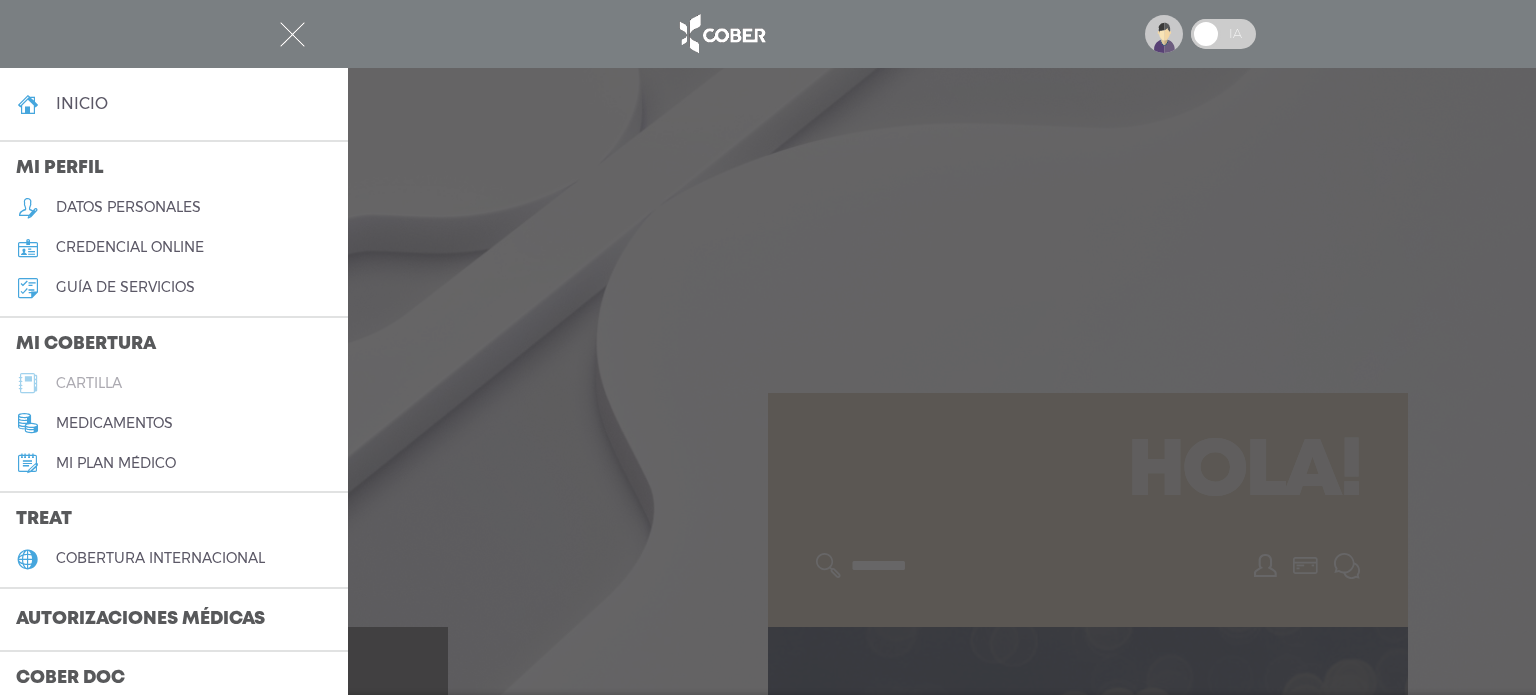 click on "cartilla" at bounding box center (89, 383) 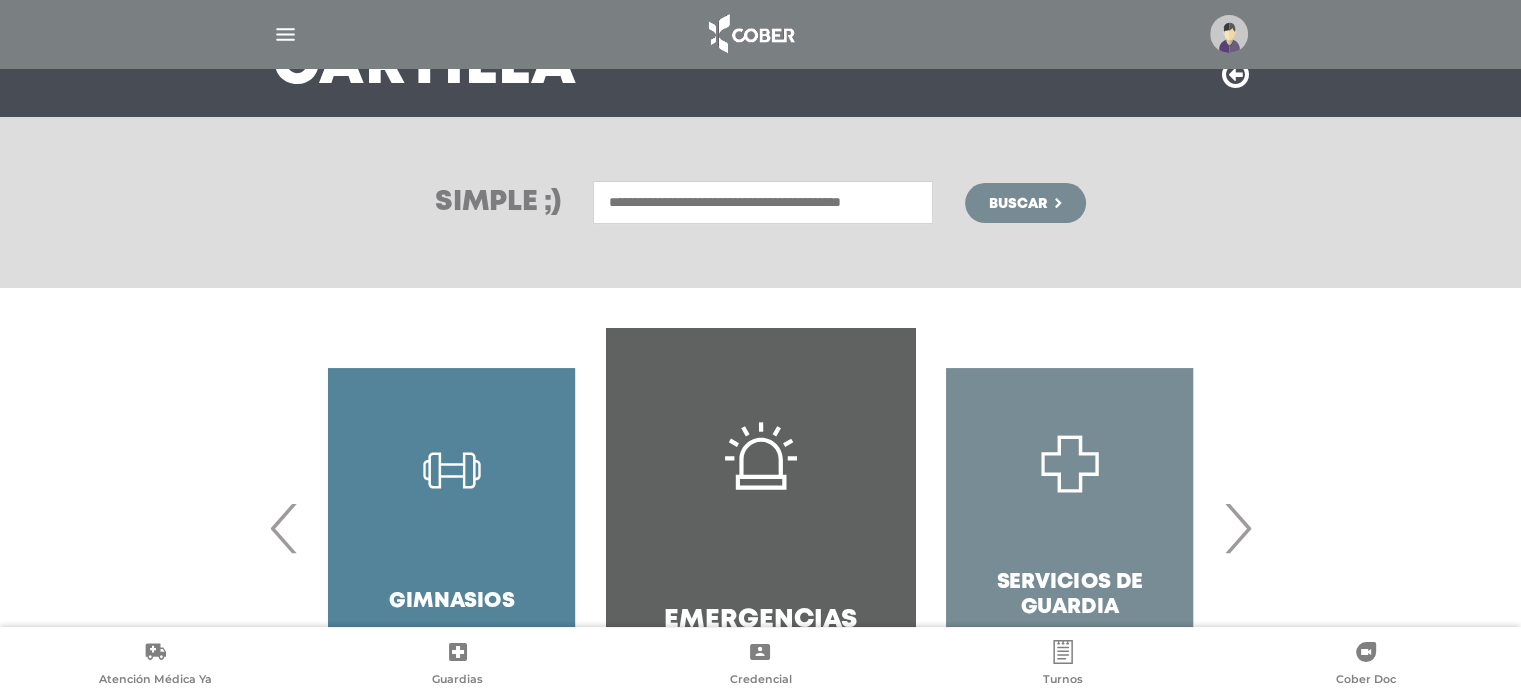 scroll, scrollTop: 200, scrollLeft: 0, axis: vertical 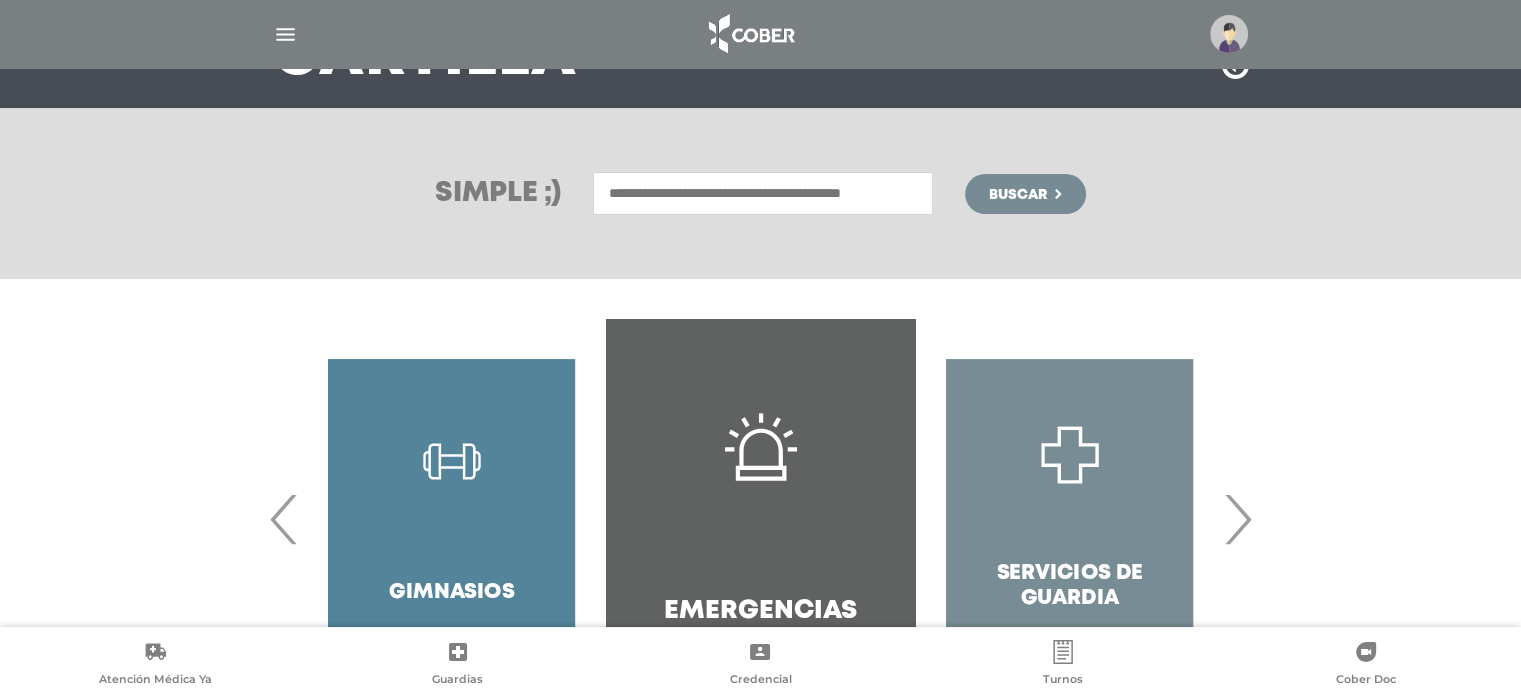 click on "Gimnasios" at bounding box center (451, 519) 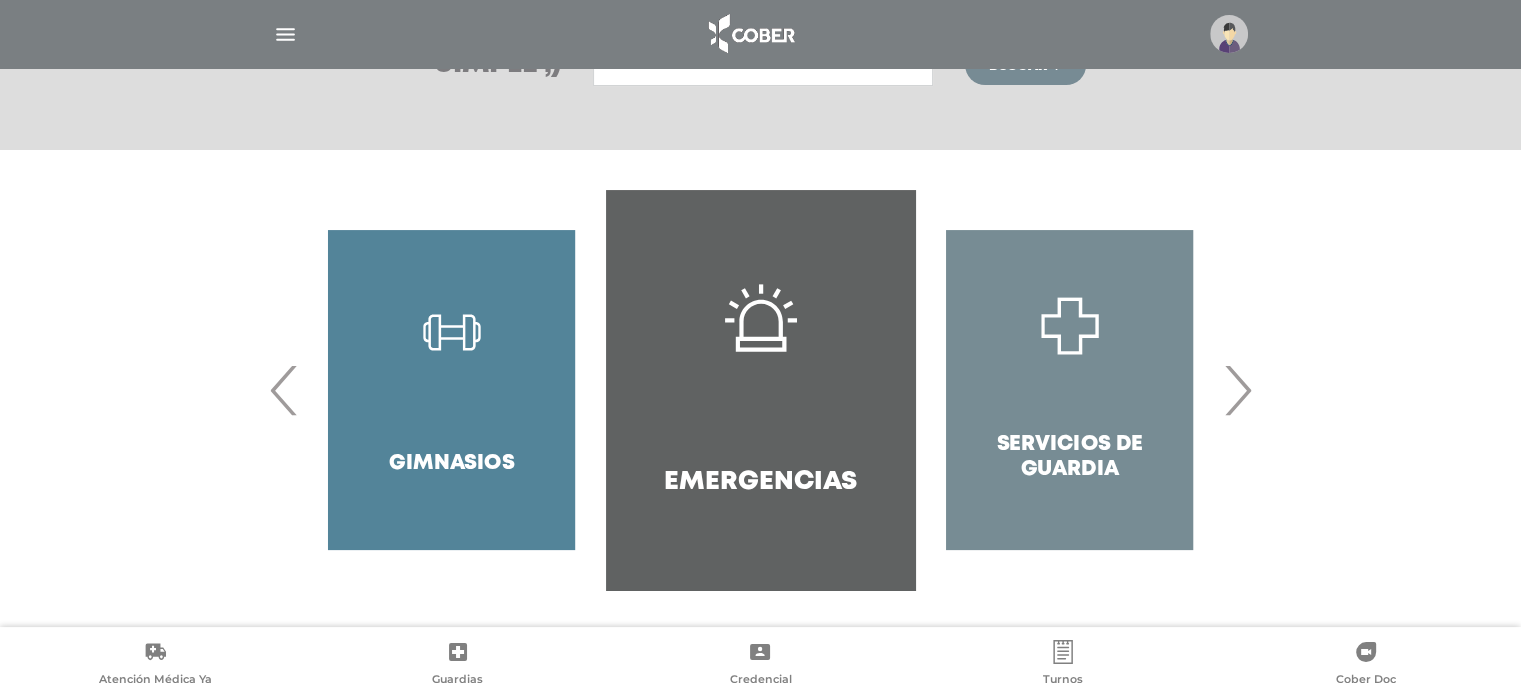 scroll, scrollTop: 331, scrollLeft: 0, axis: vertical 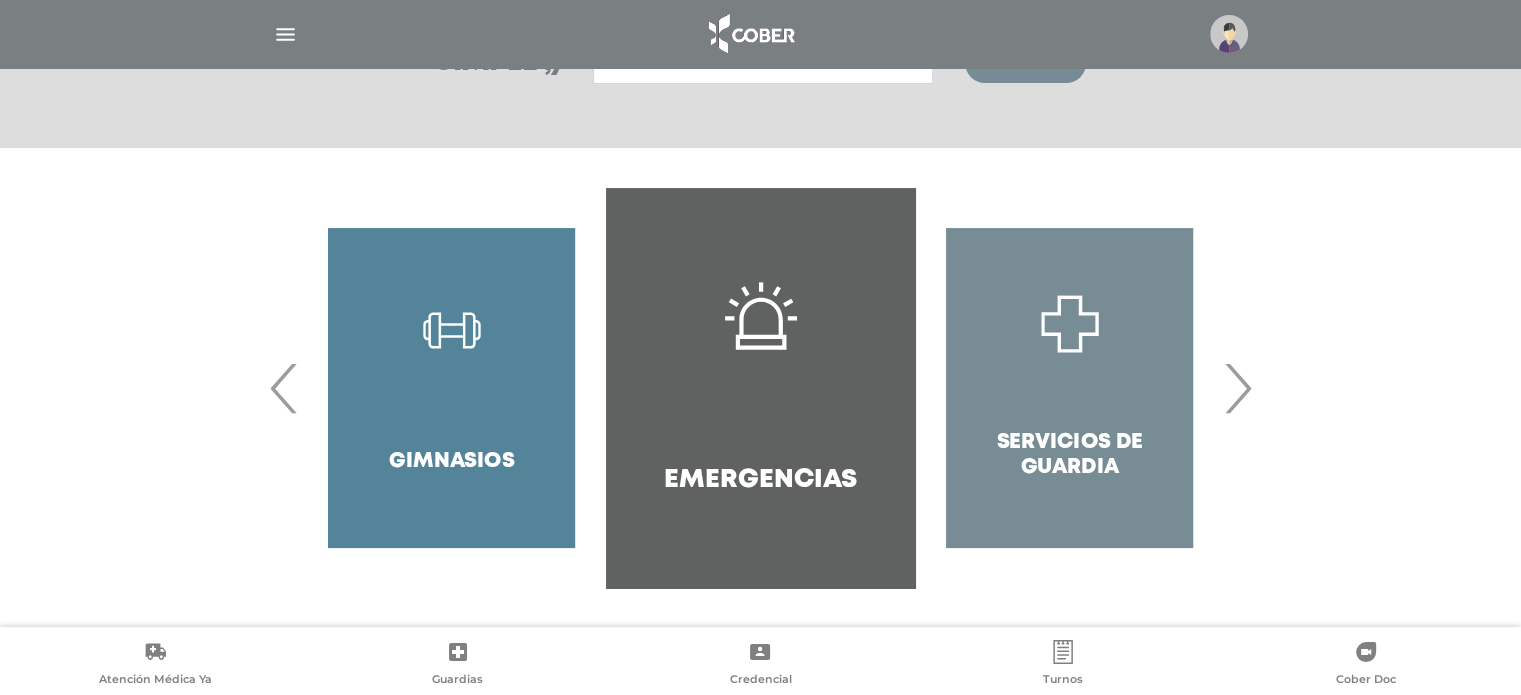 click on "Gimnasios" at bounding box center [451, 388] 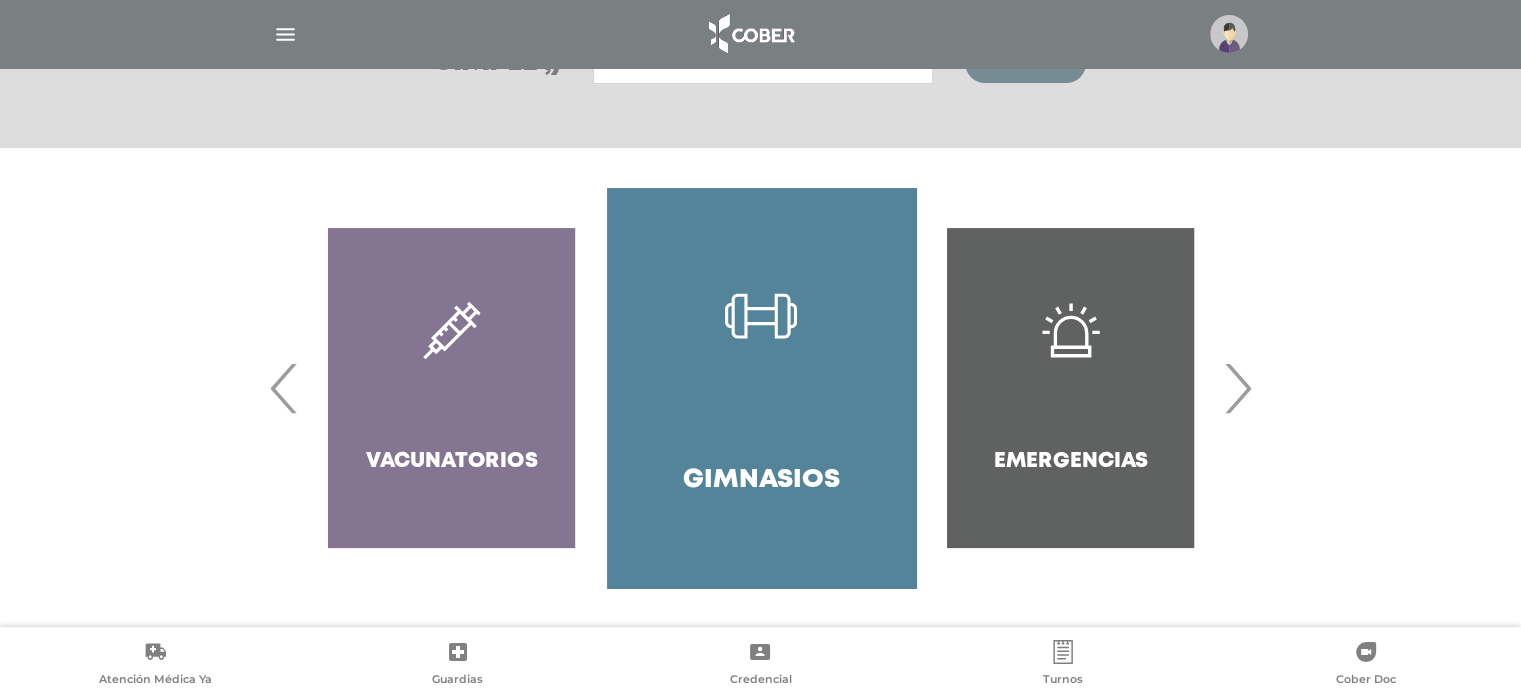 click on "Gimnasios" at bounding box center [761, 388] 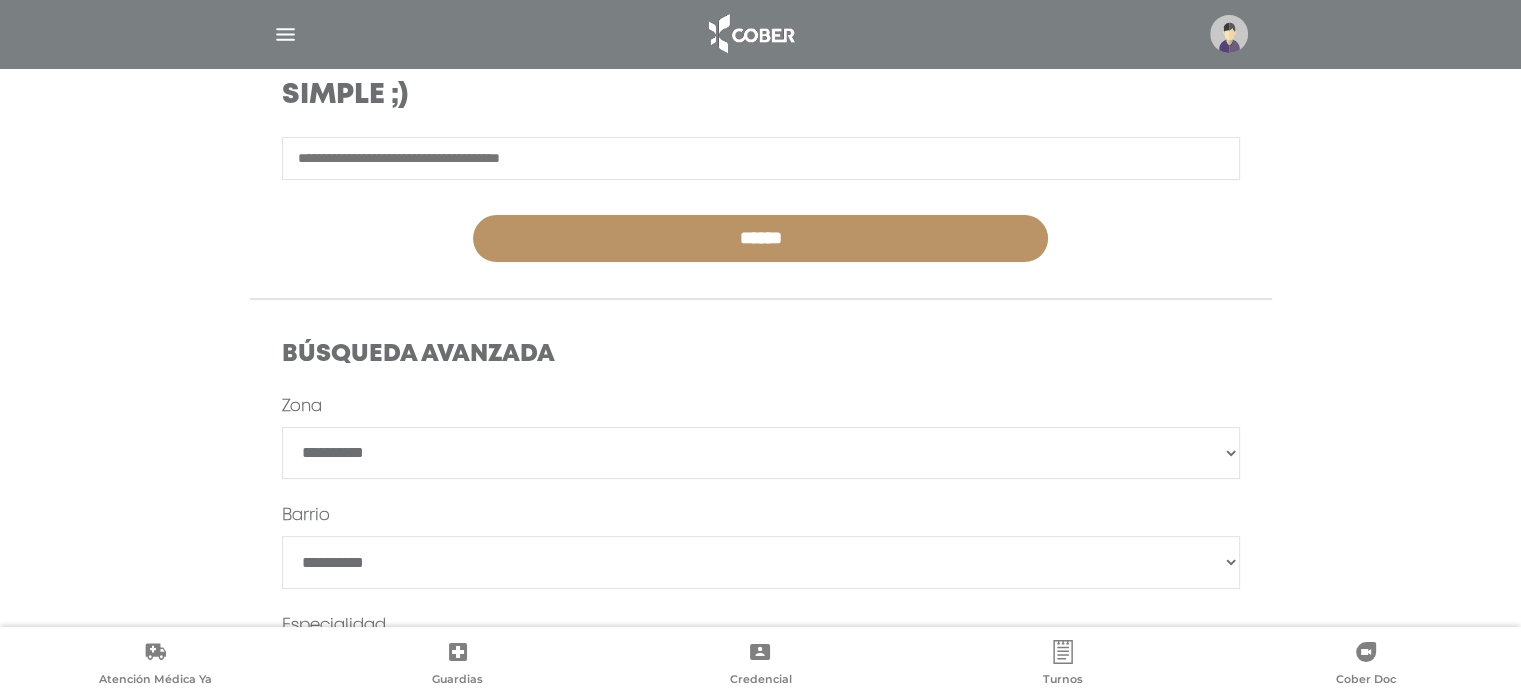 scroll, scrollTop: 400, scrollLeft: 0, axis: vertical 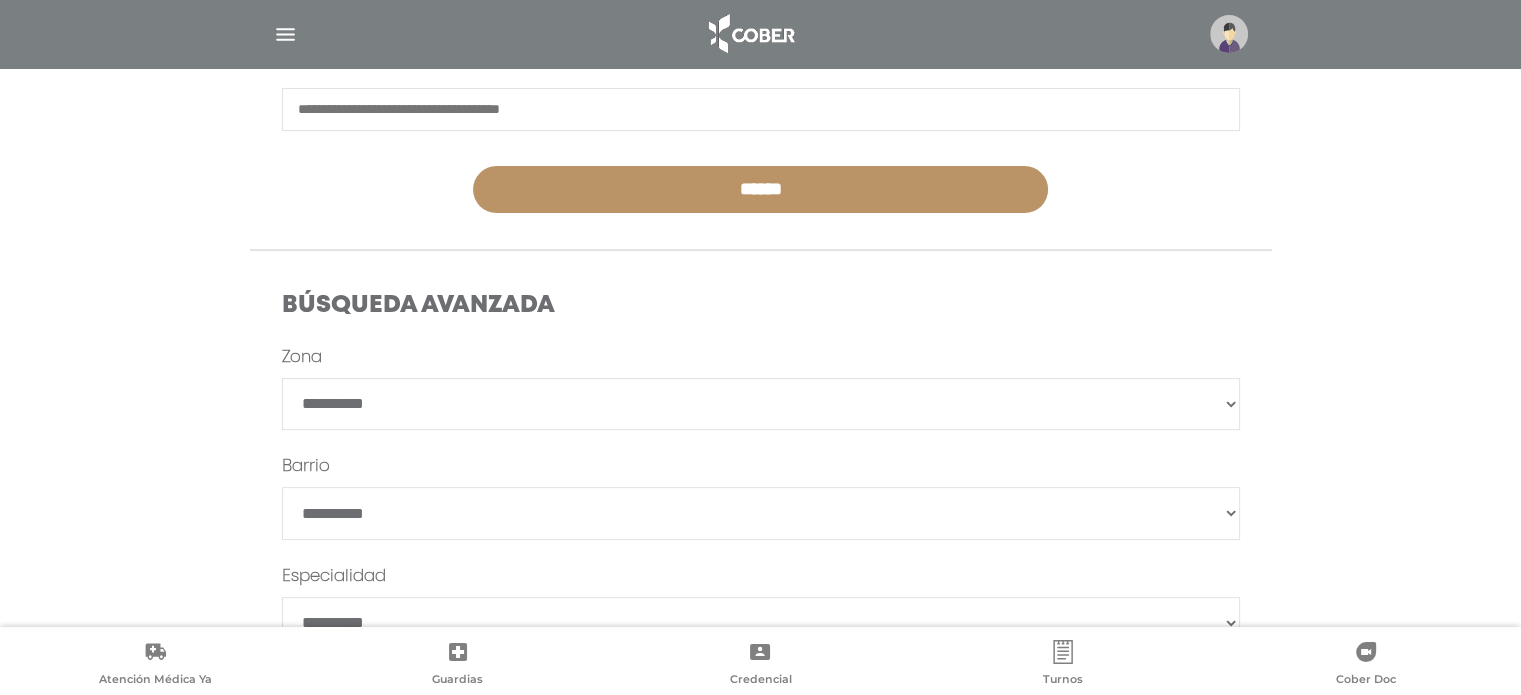 click on "**********" at bounding box center [761, 538] 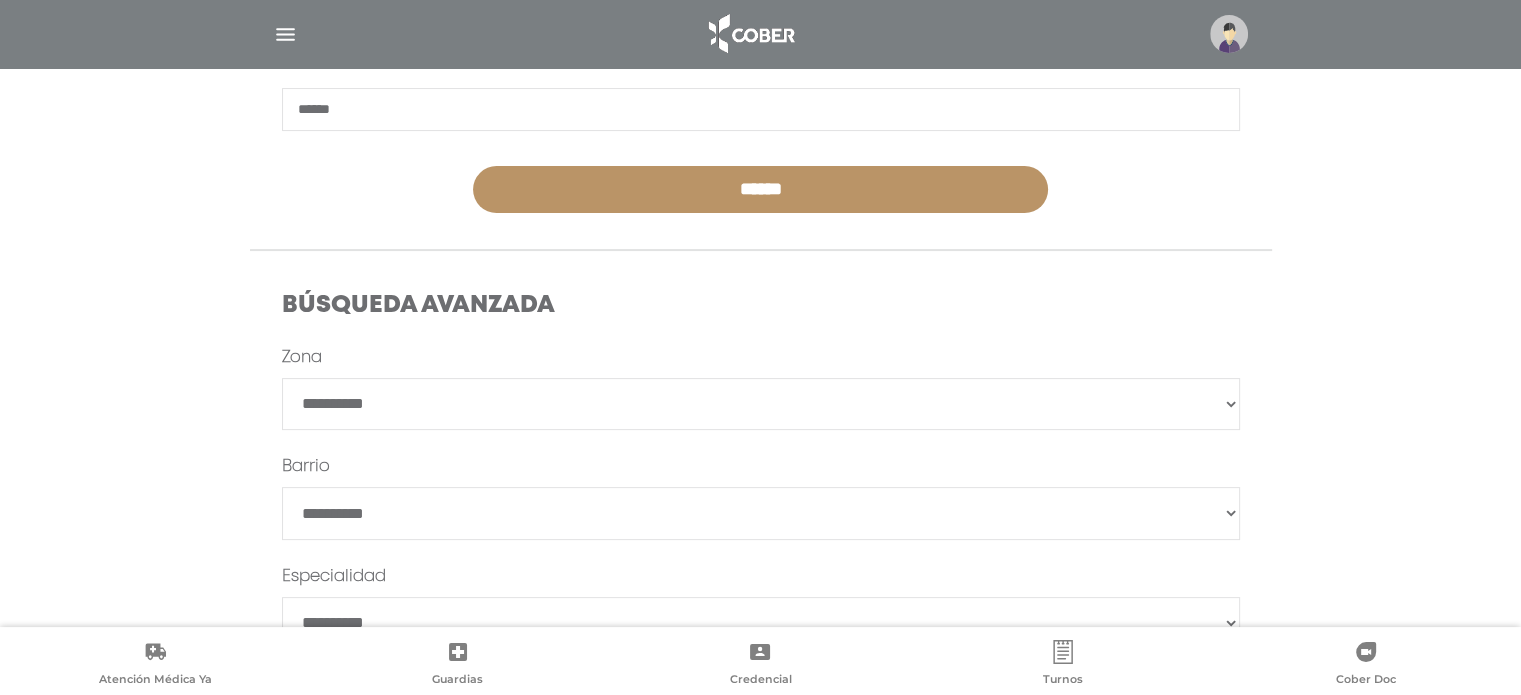 type on "******" 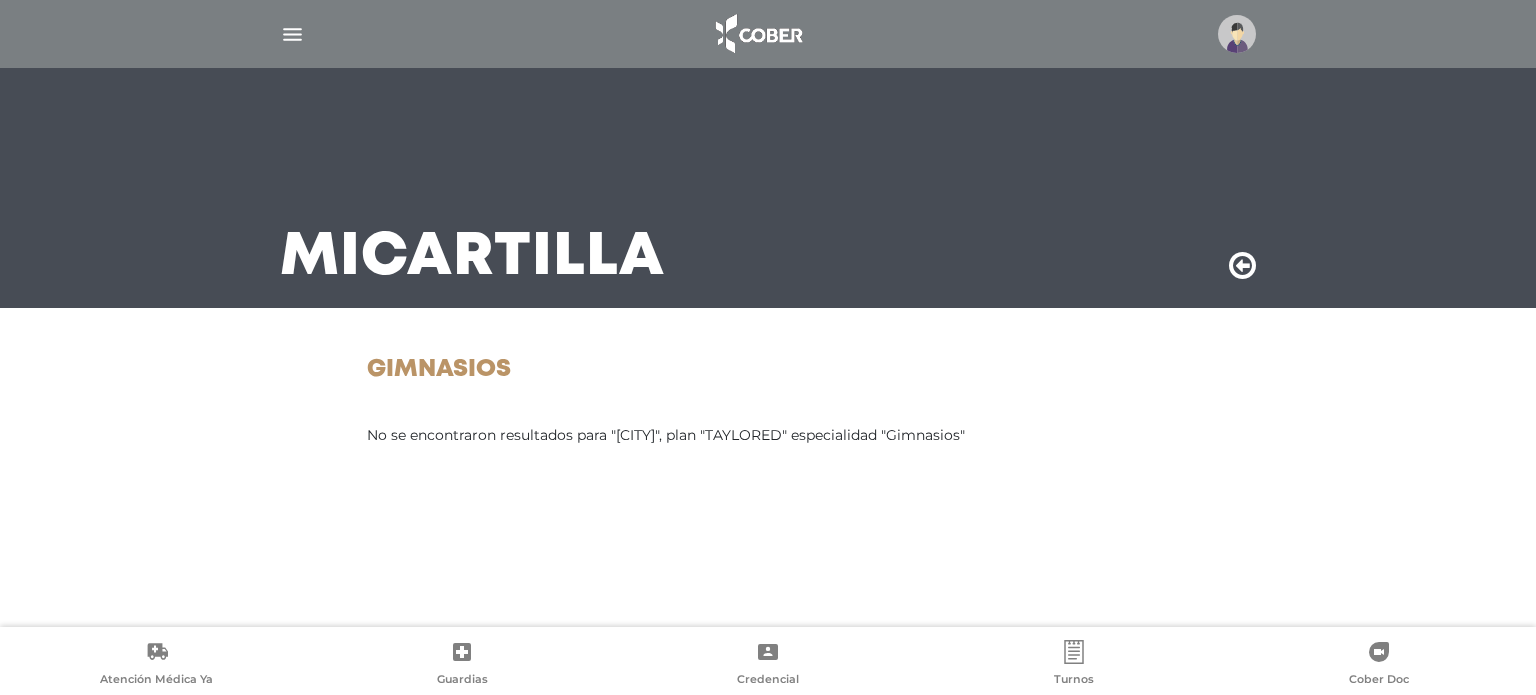 scroll, scrollTop: 0, scrollLeft: 0, axis: both 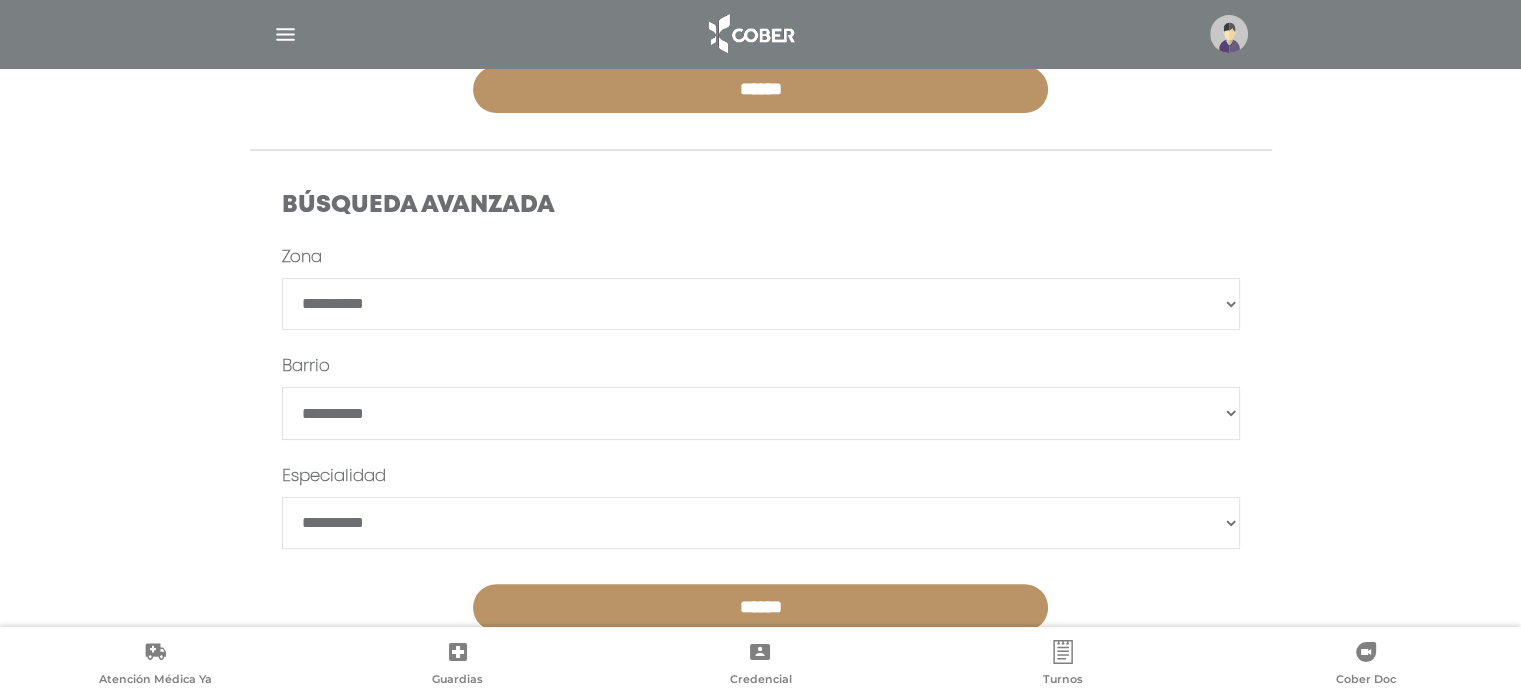 click on "**********" at bounding box center [761, 304] 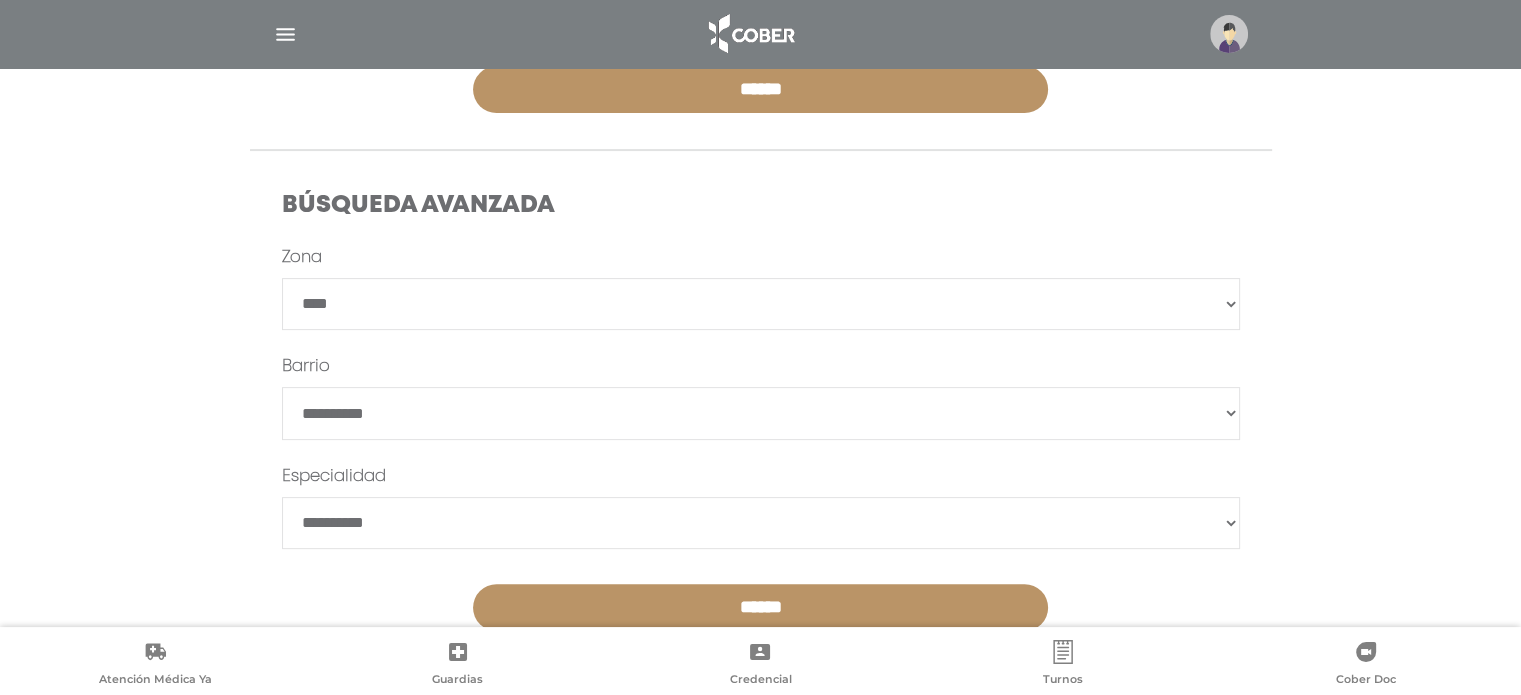 click on "**********" at bounding box center [761, 304] 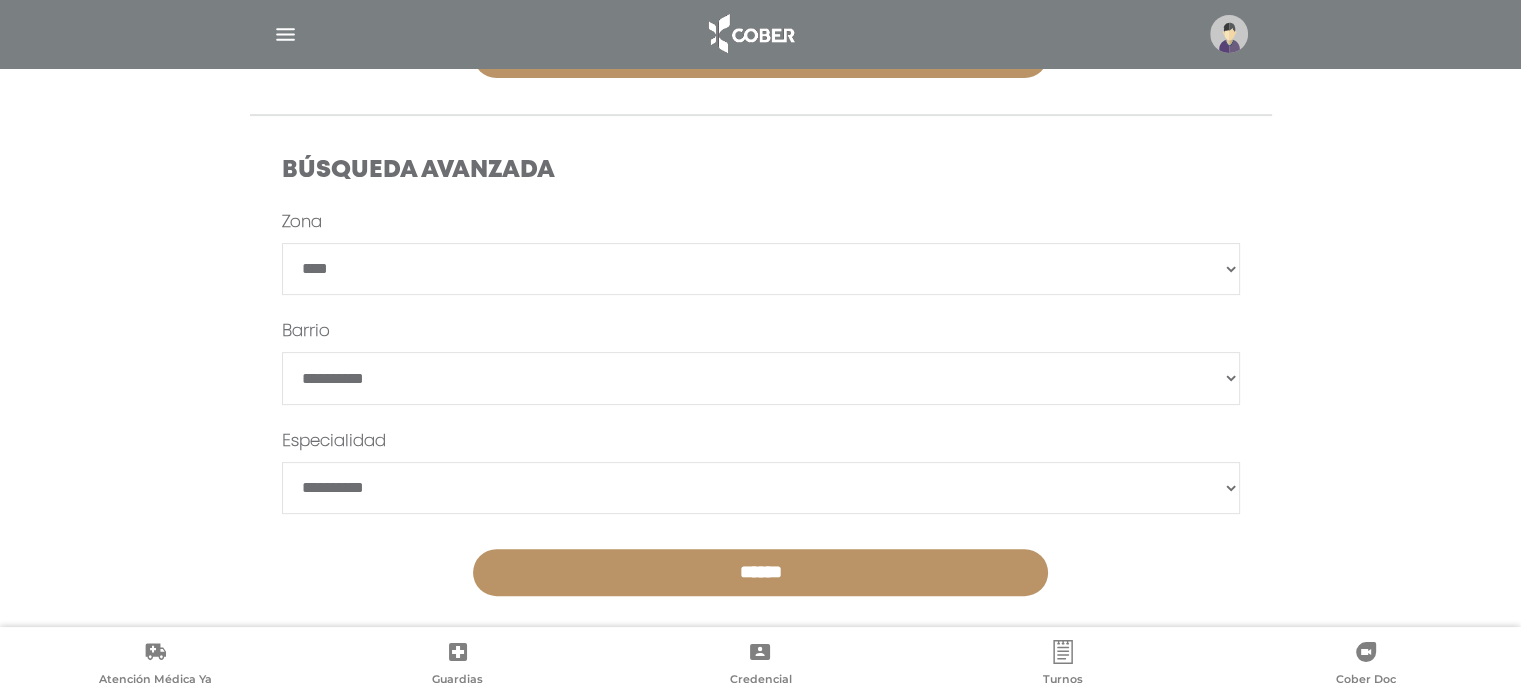 scroll, scrollTop: 554, scrollLeft: 0, axis: vertical 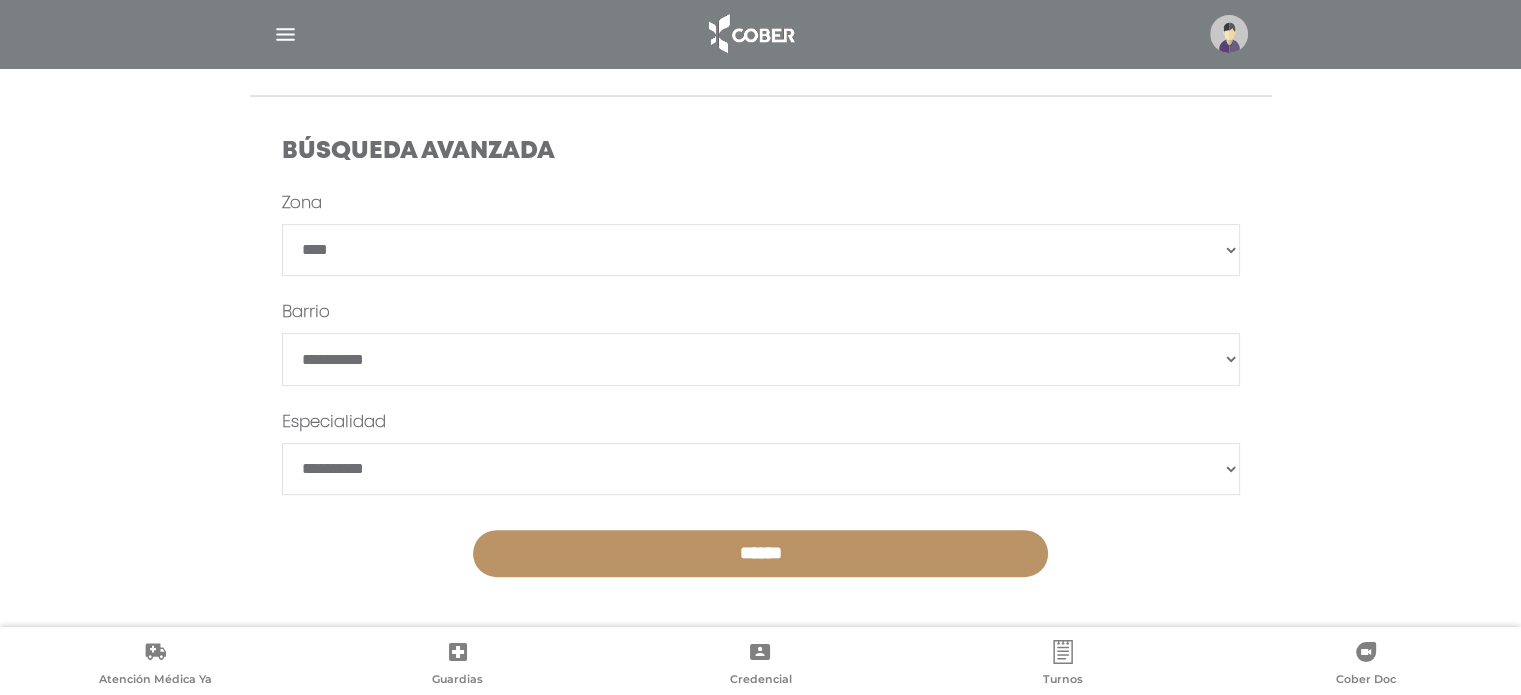 click on "*******" at bounding box center (761, 359) 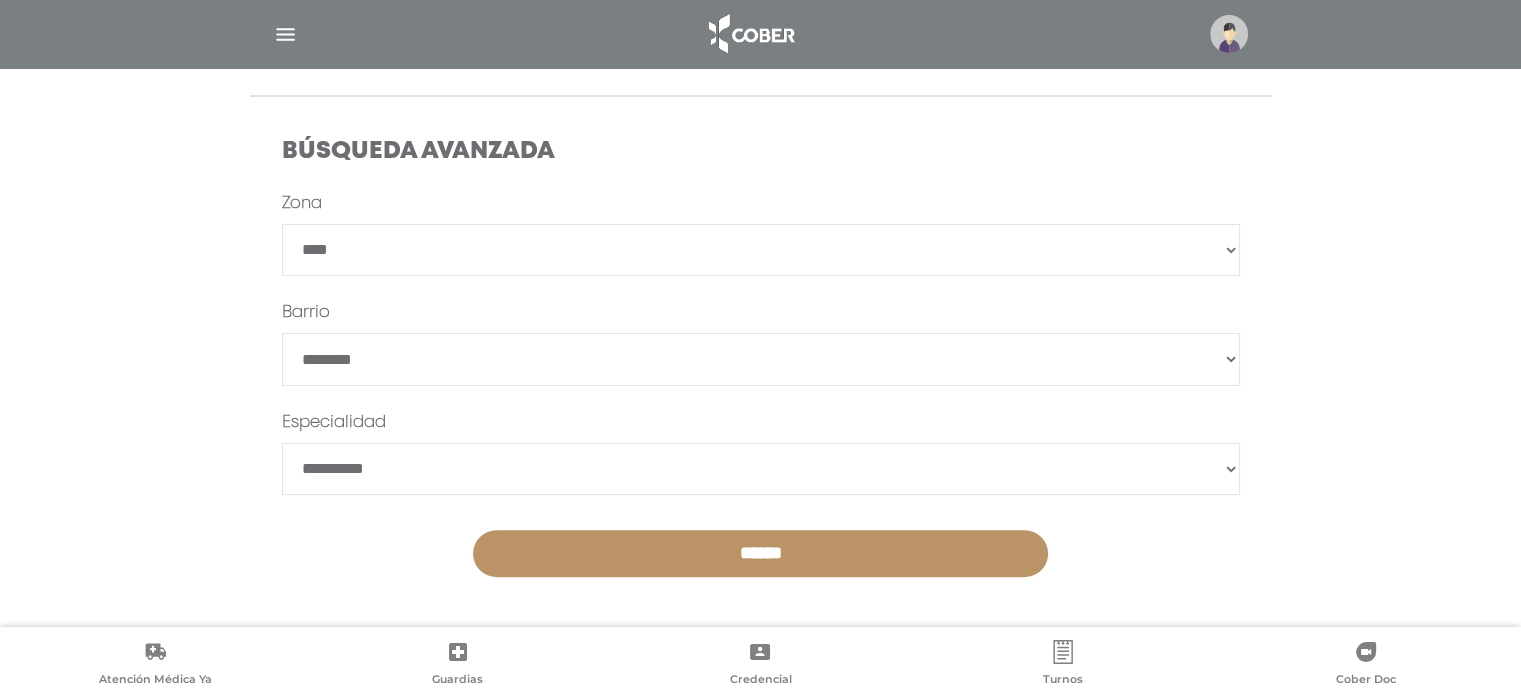click on "*******" at bounding box center (761, 359) 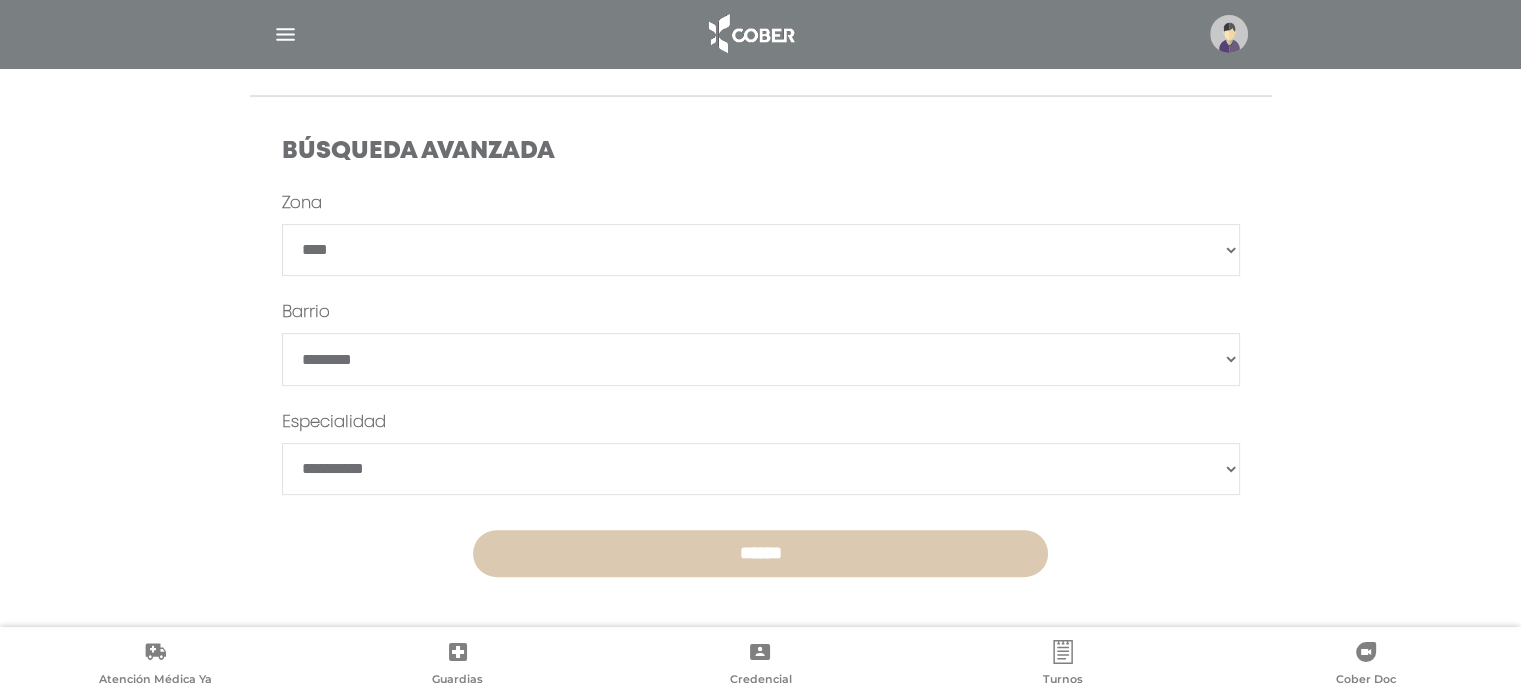 click on "******" at bounding box center [760, 553] 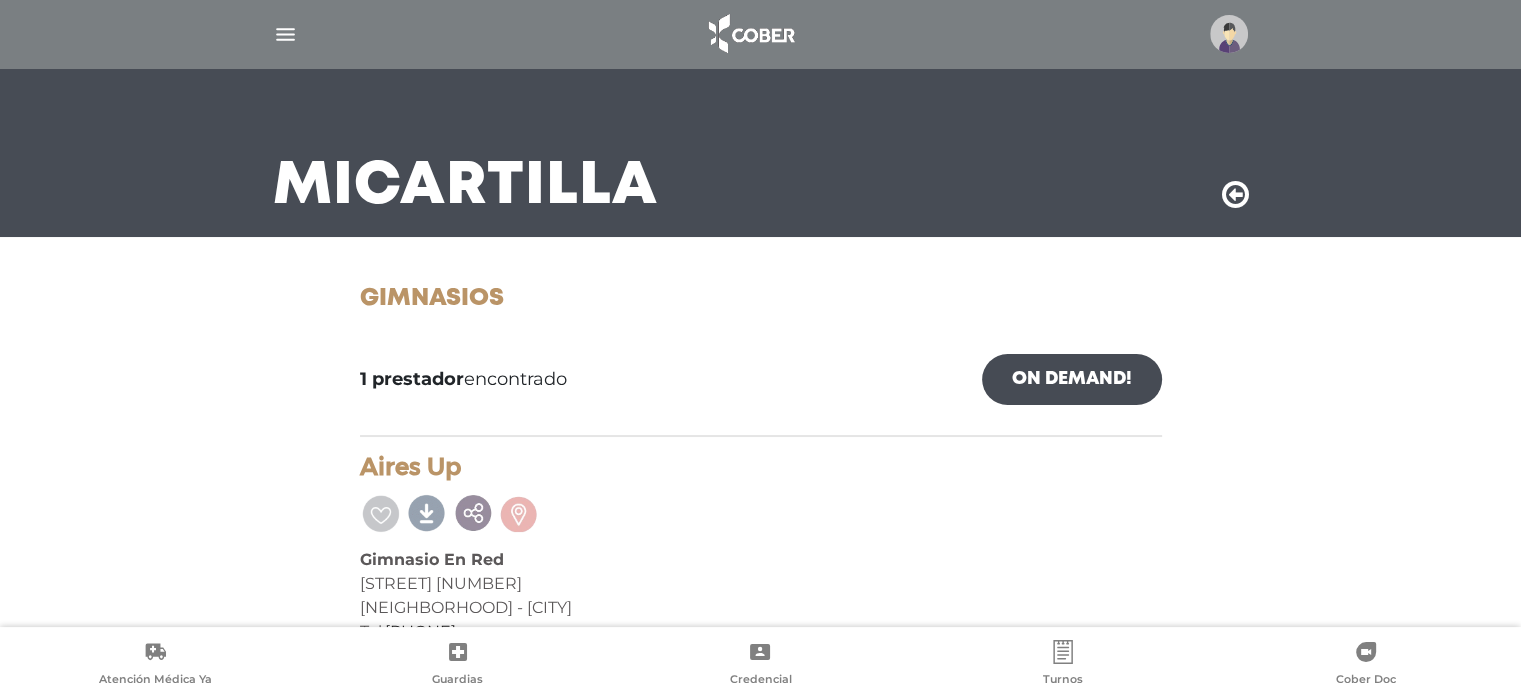 scroll, scrollTop: 120, scrollLeft: 0, axis: vertical 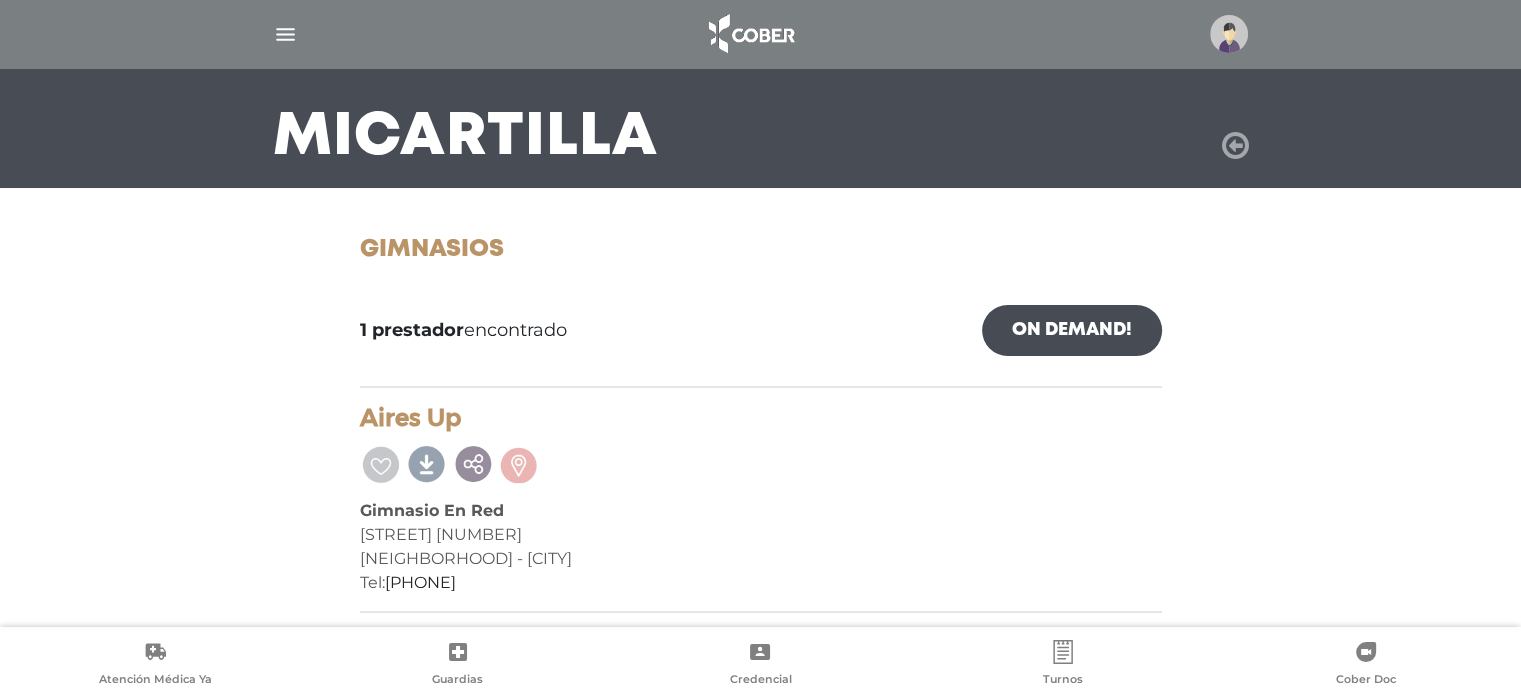 click at bounding box center (1235, 146) 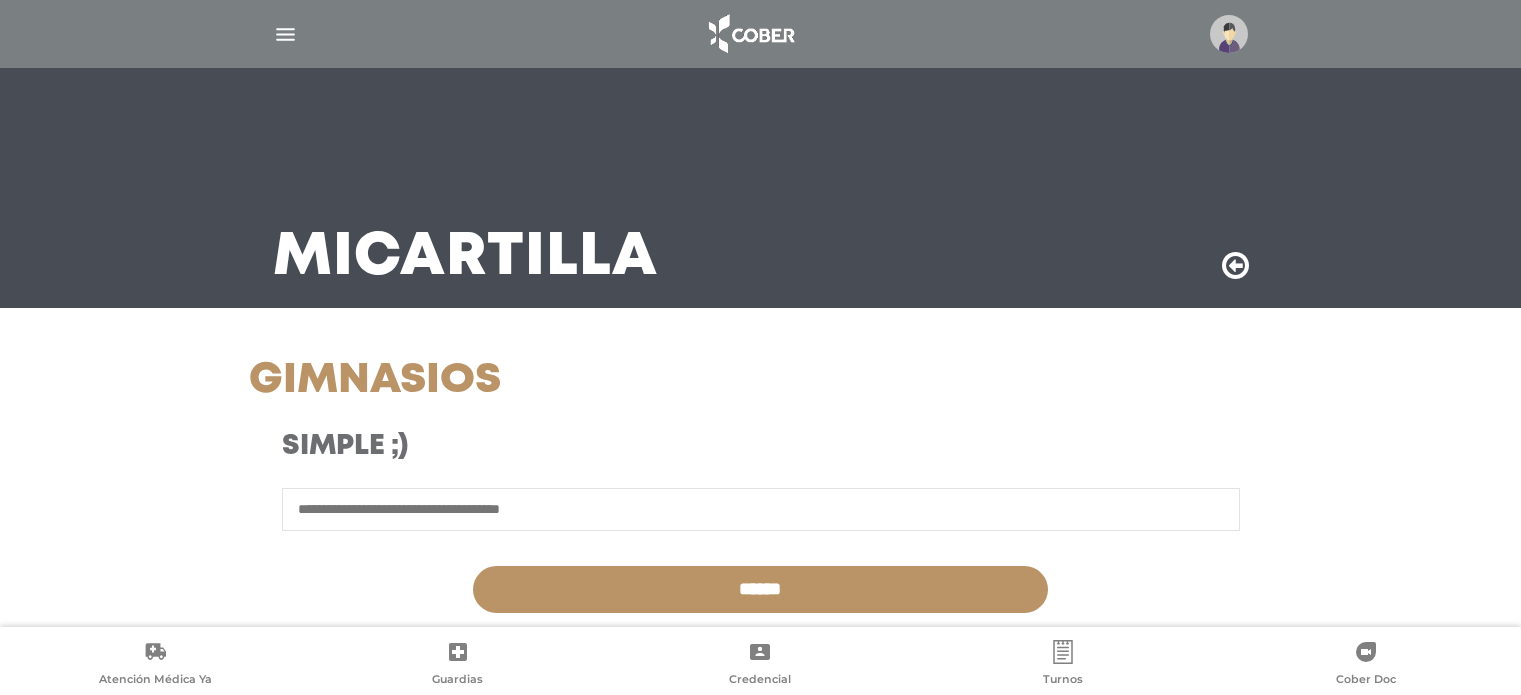 scroll, scrollTop: 0, scrollLeft: 0, axis: both 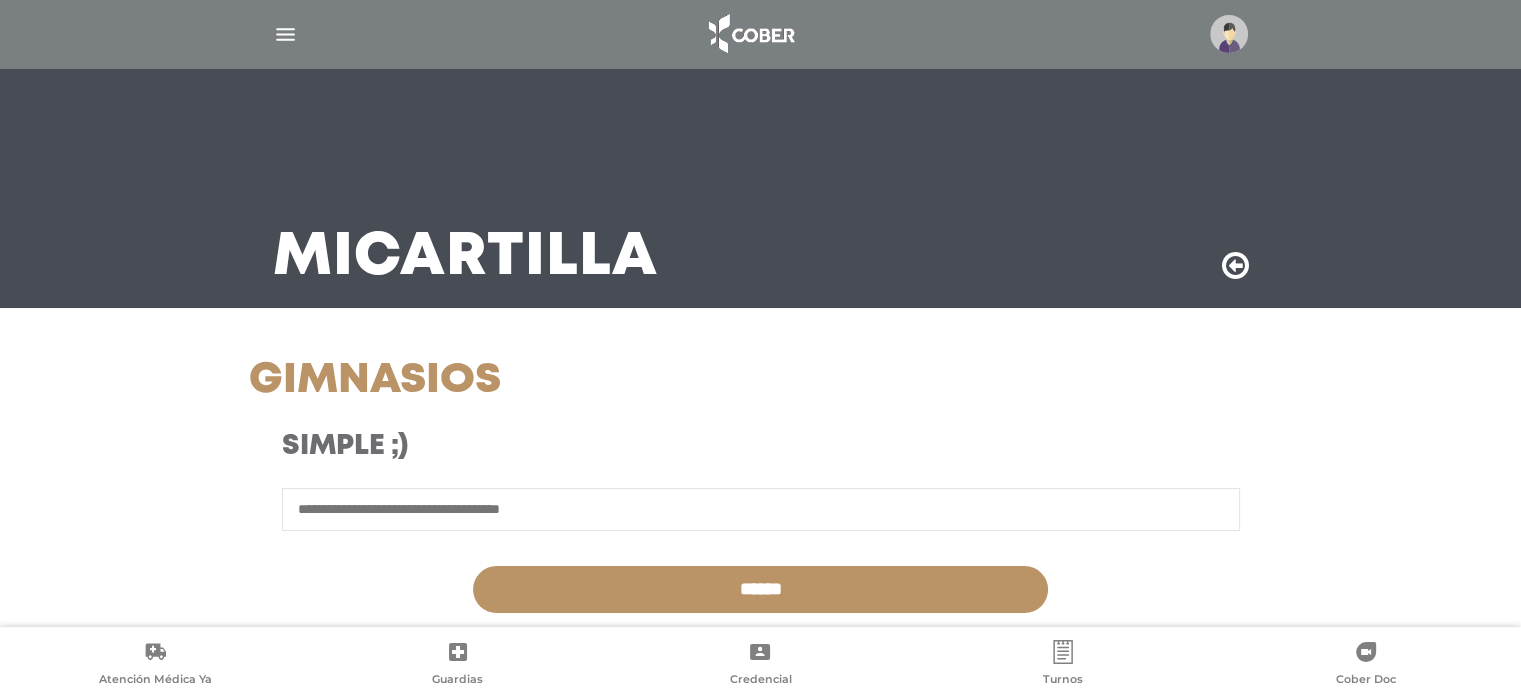 click at bounding box center (761, 509) 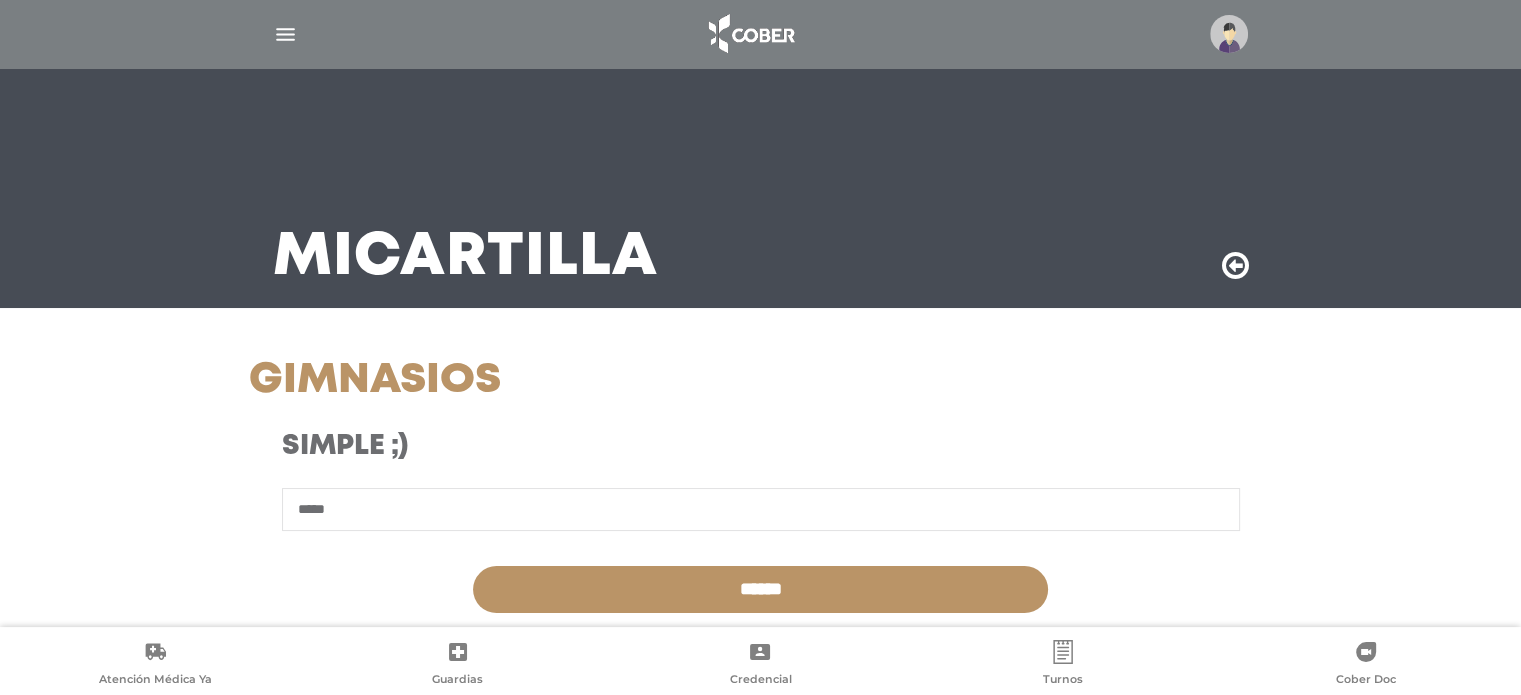 scroll, scrollTop: 100, scrollLeft: 0, axis: vertical 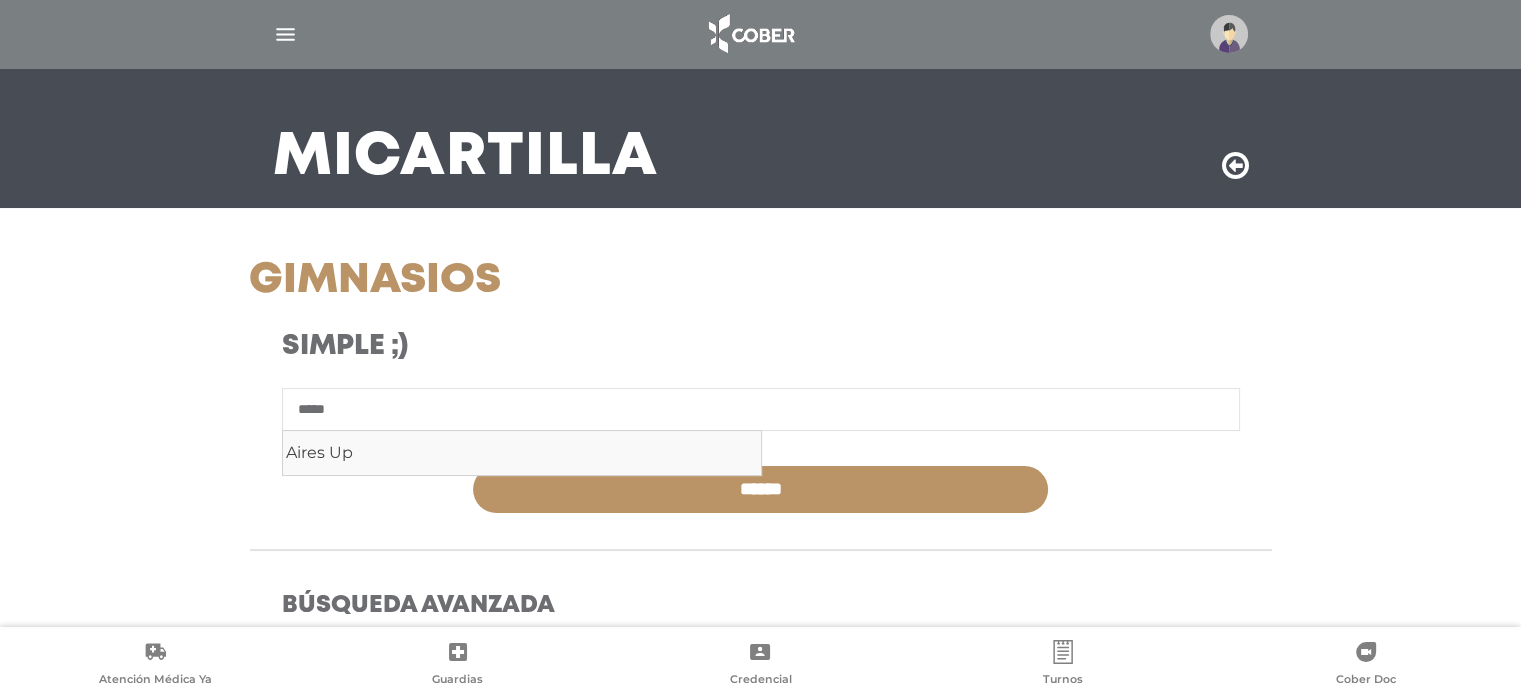 type on "*****" 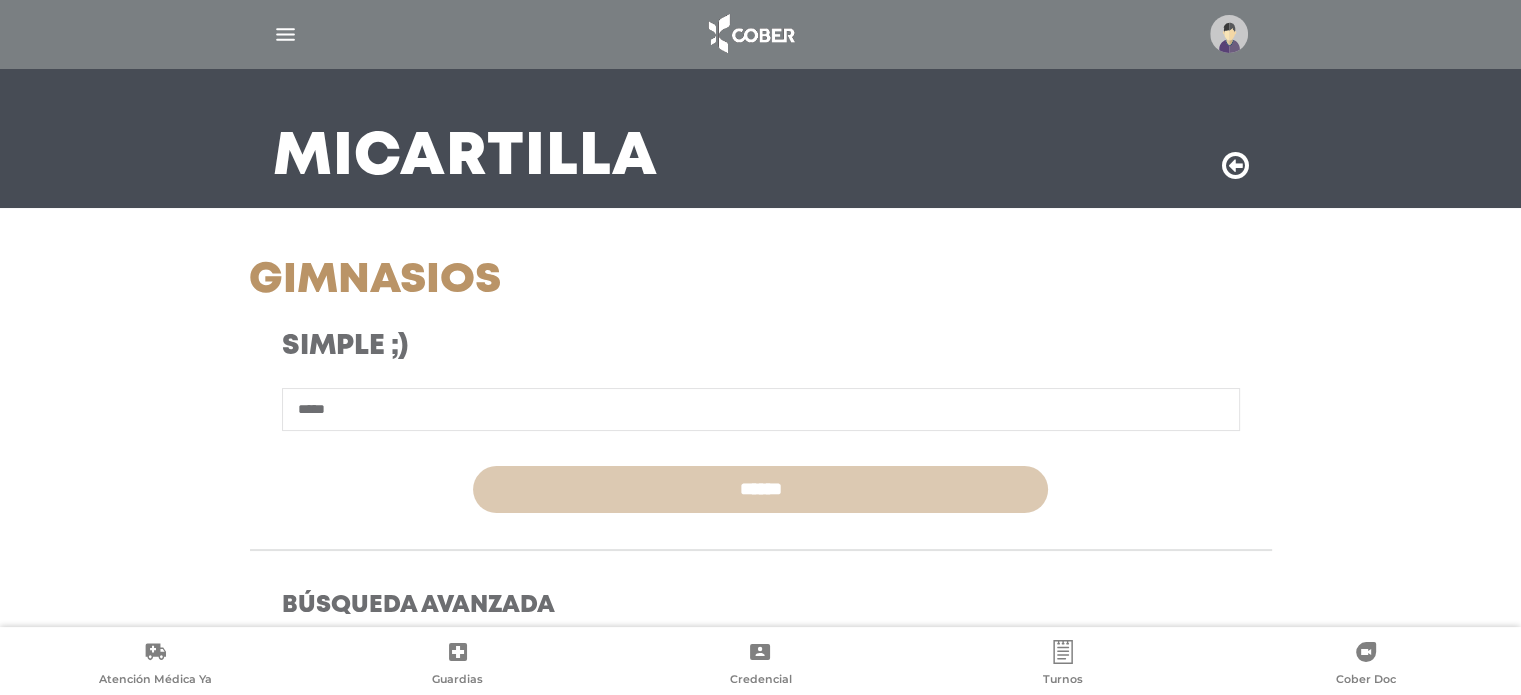 click on "******" at bounding box center [760, 489] 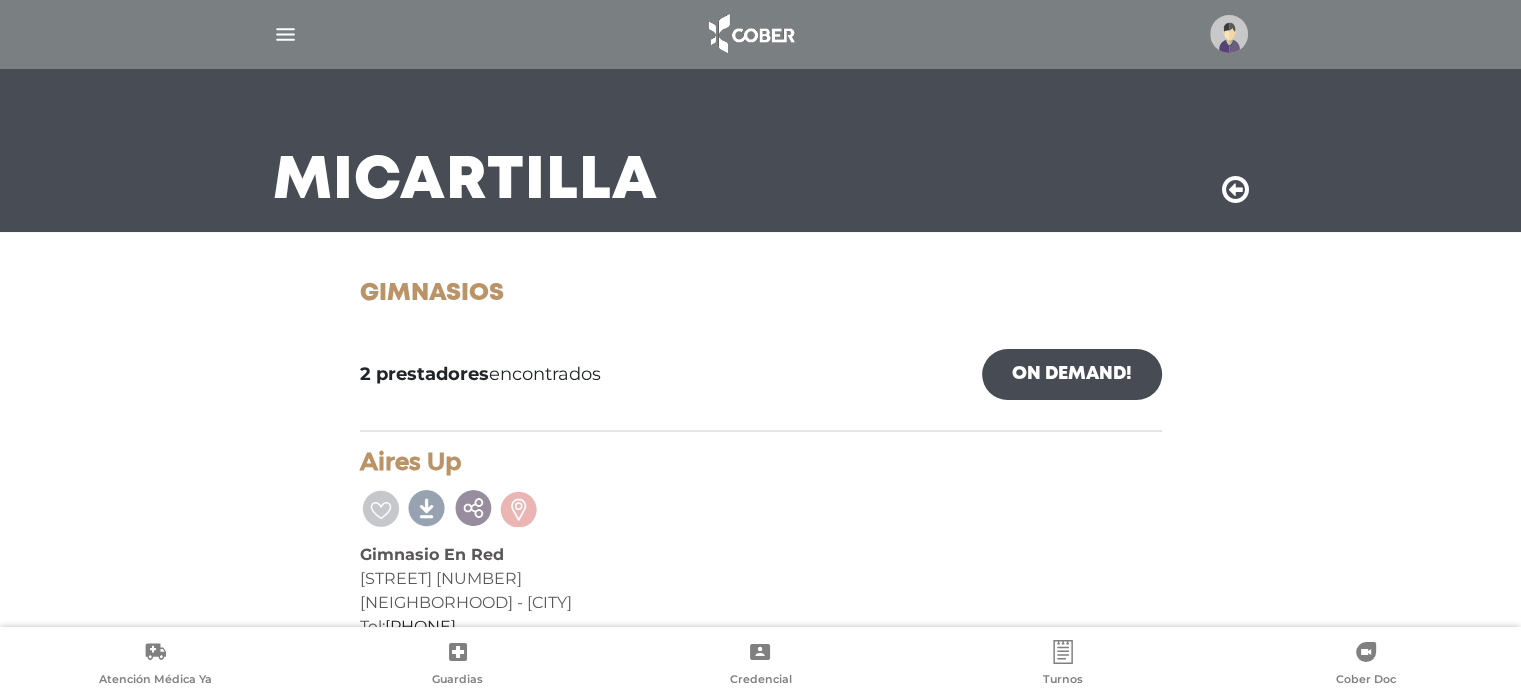 scroll, scrollTop: 44, scrollLeft: 0, axis: vertical 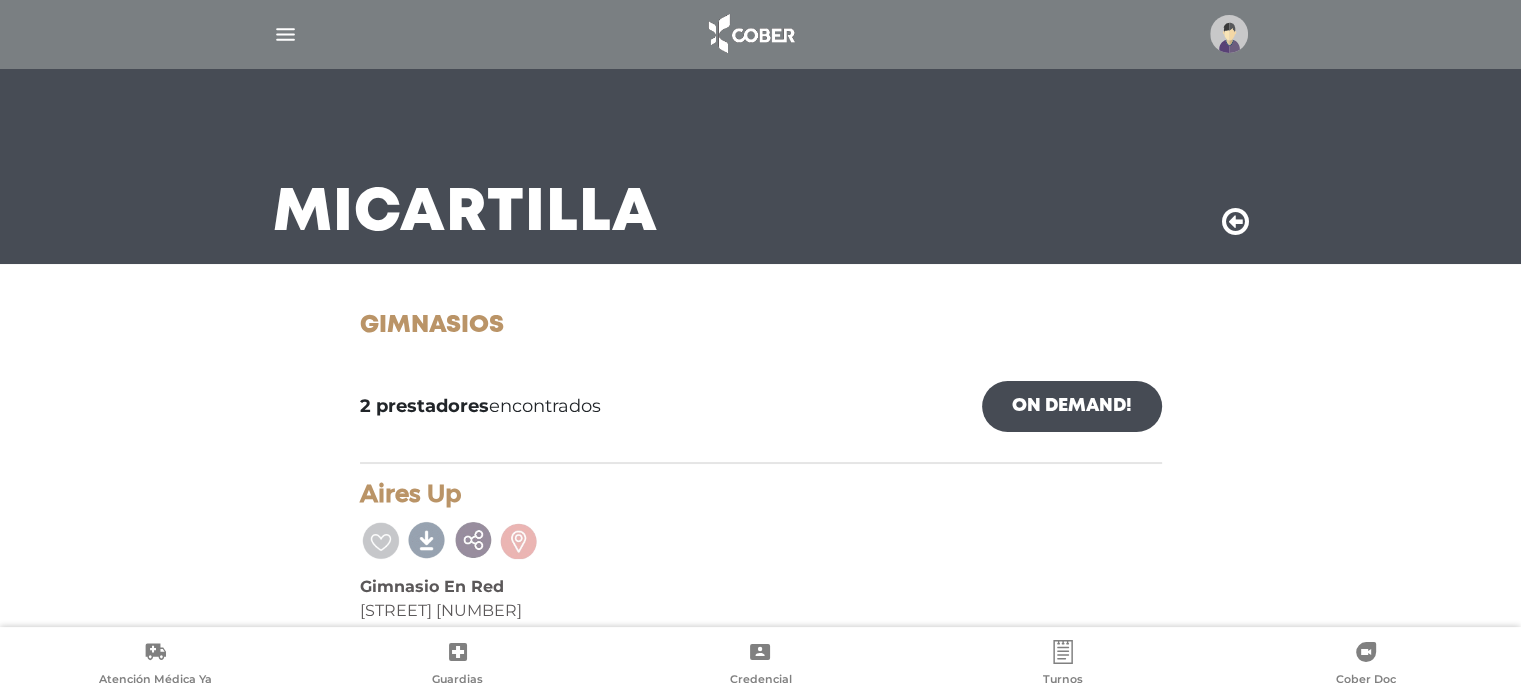 click at bounding box center [1235, 222] 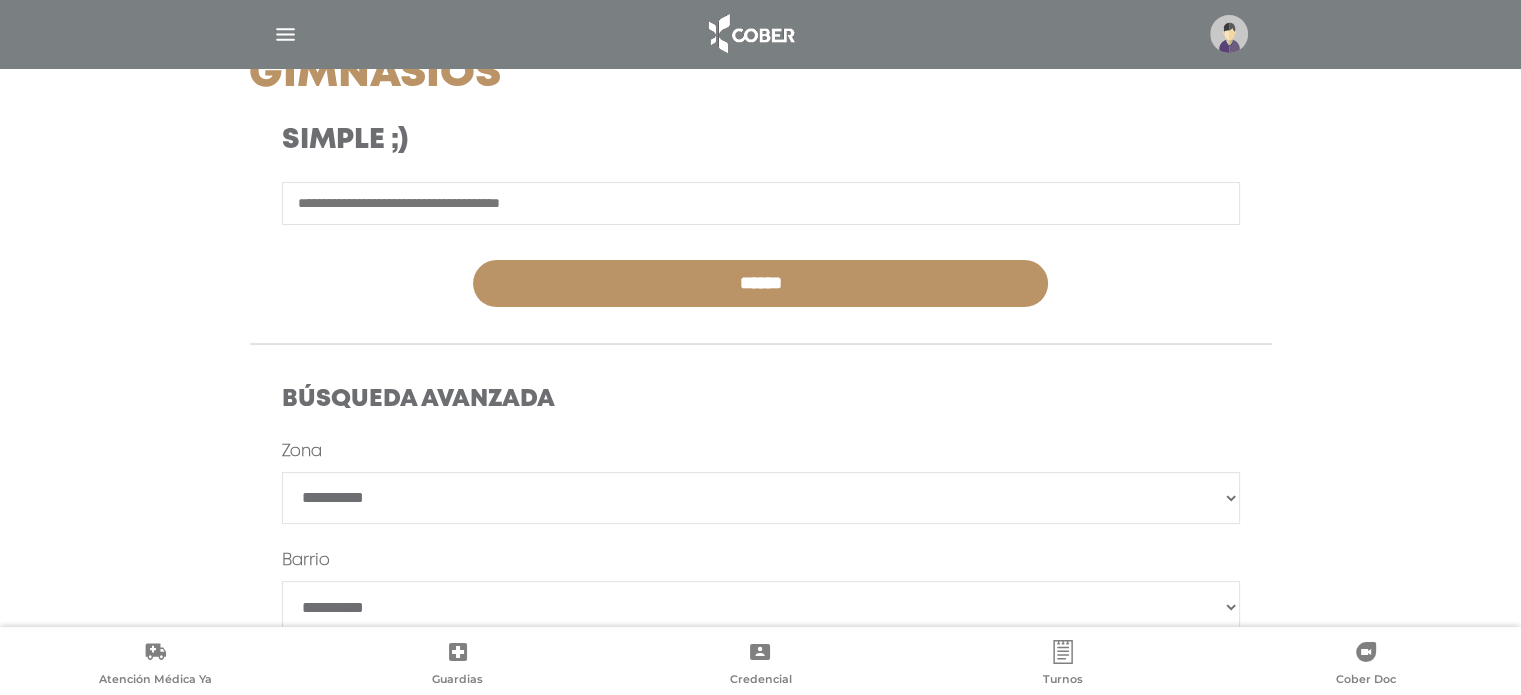 scroll, scrollTop: 400, scrollLeft: 0, axis: vertical 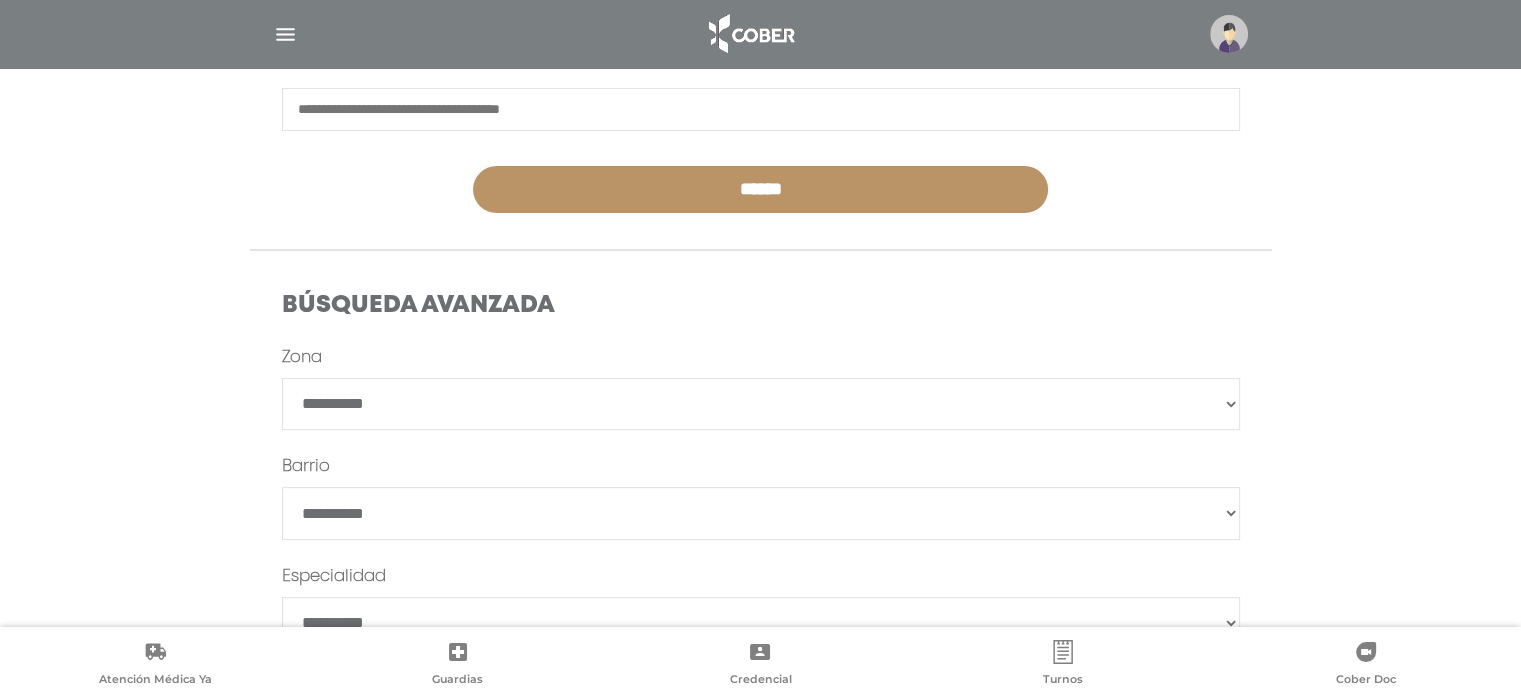 click on "**********" at bounding box center (761, 404) 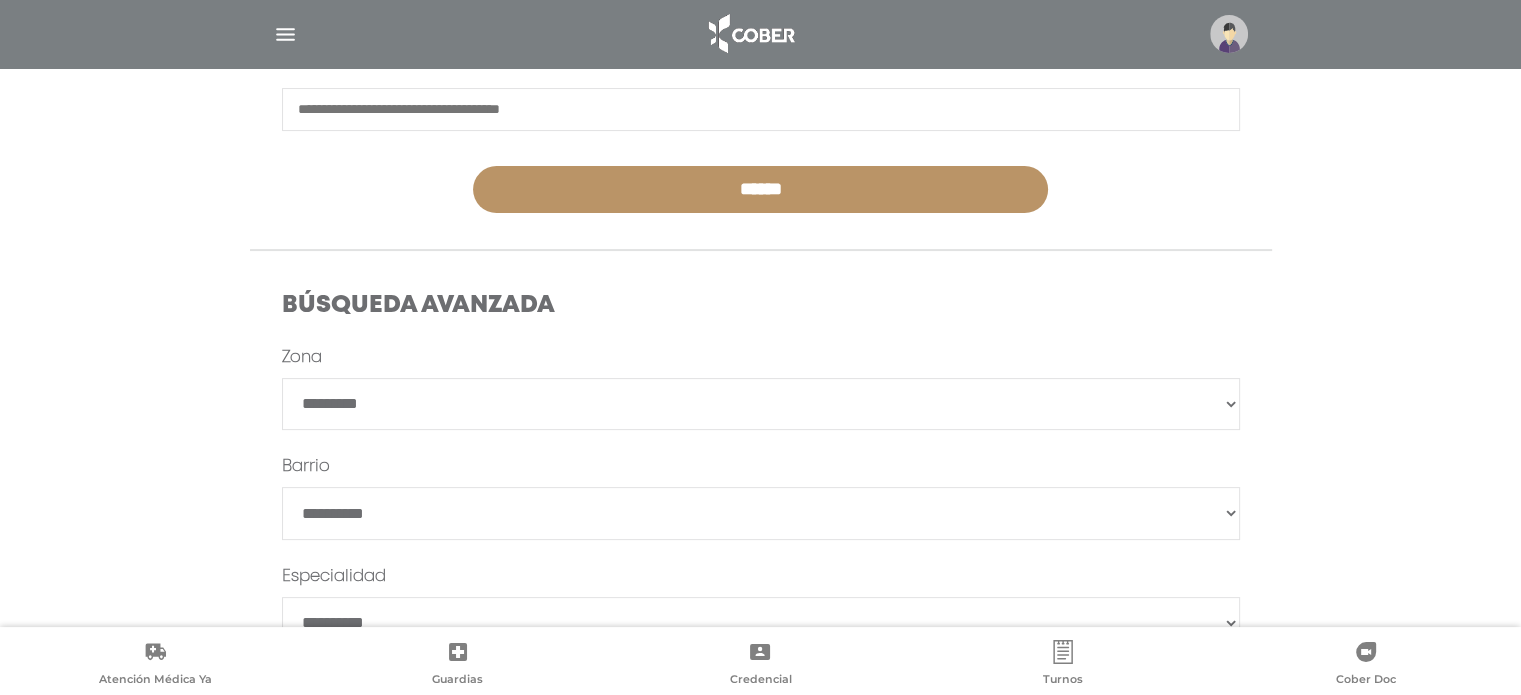 click on "**********" at bounding box center (761, 404) 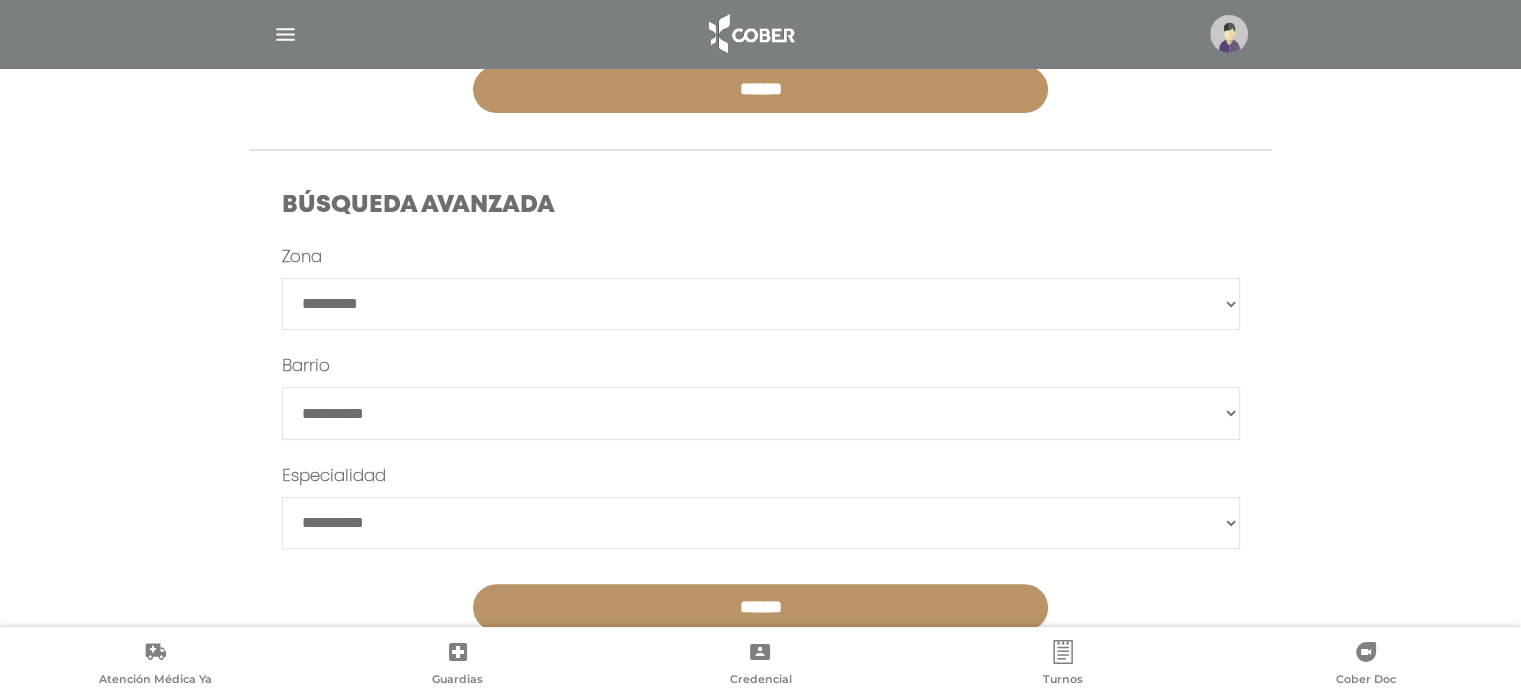 click on "******" at bounding box center [760, 607] 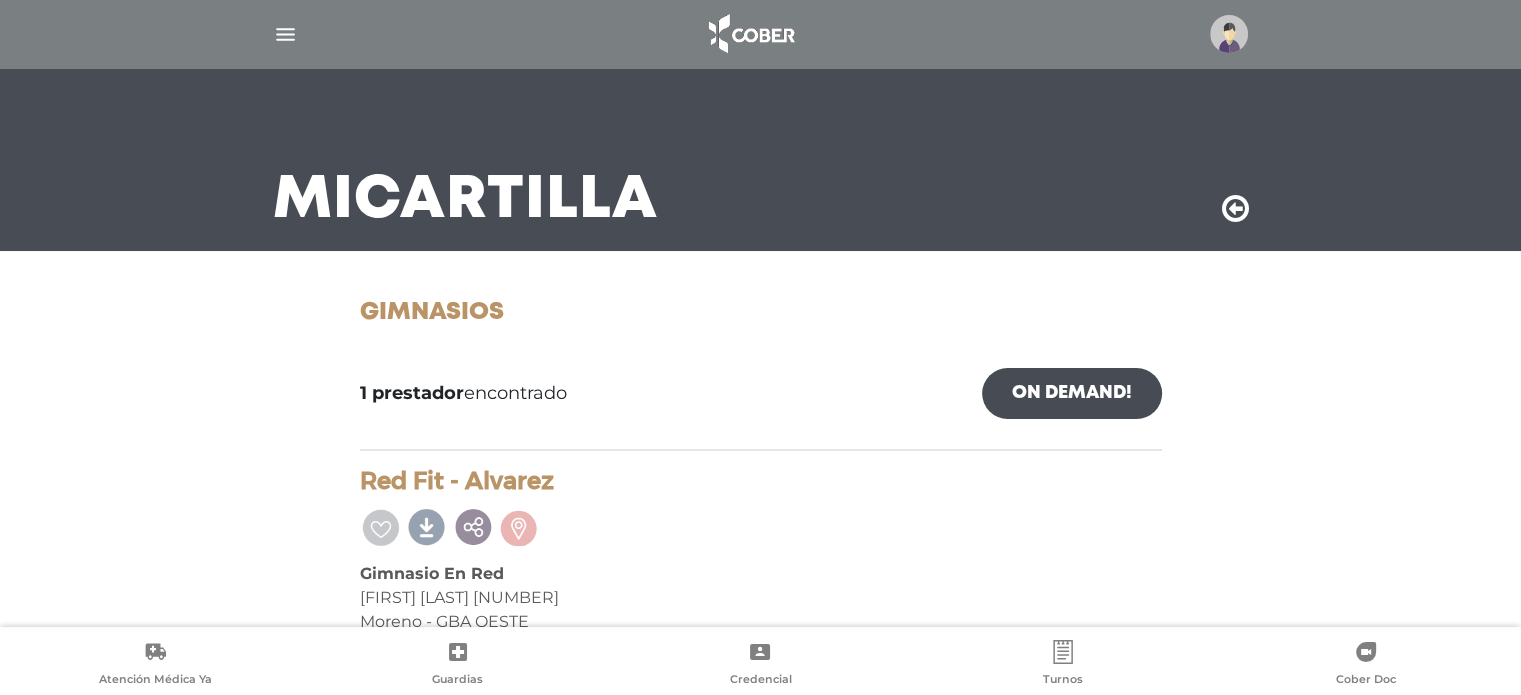 scroll, scrollTop: 0, scrollLeft: 0, axis: both 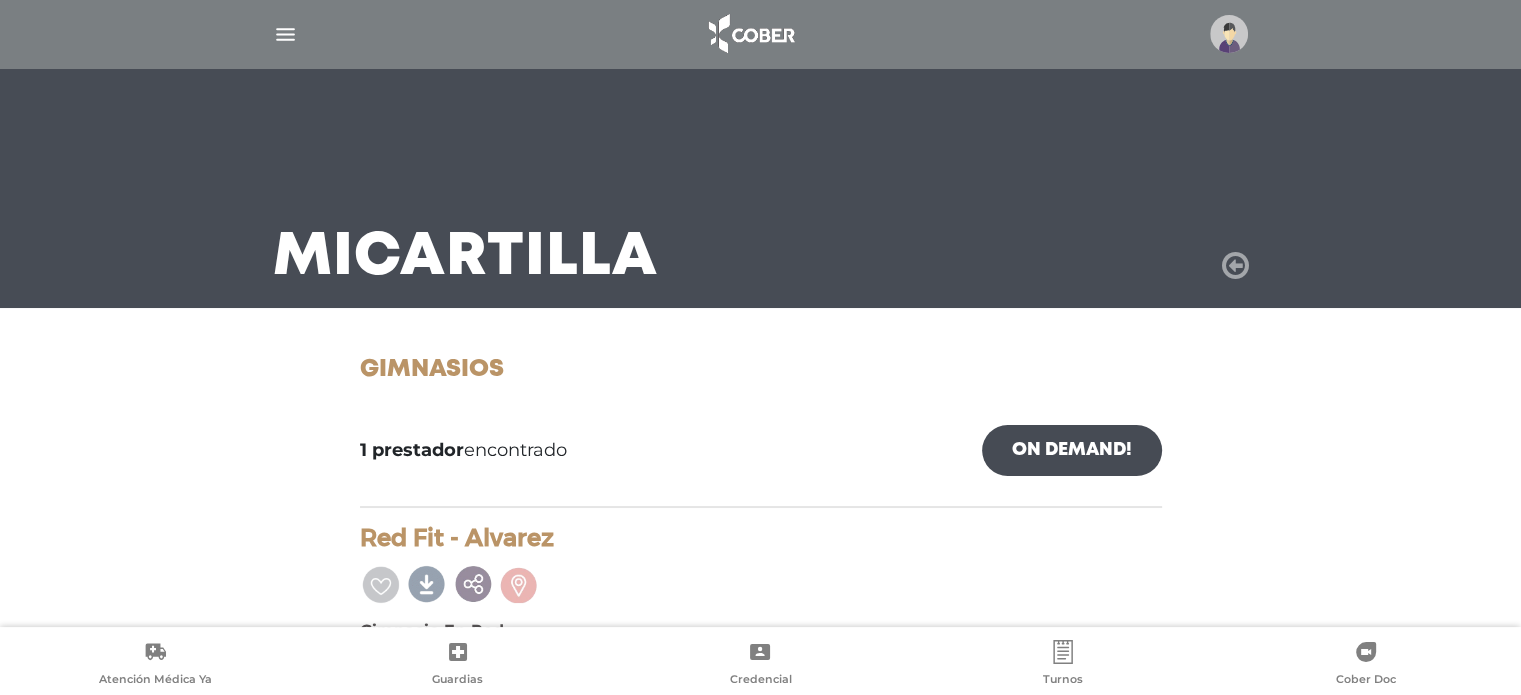 click at bounding box center (1235, 266) 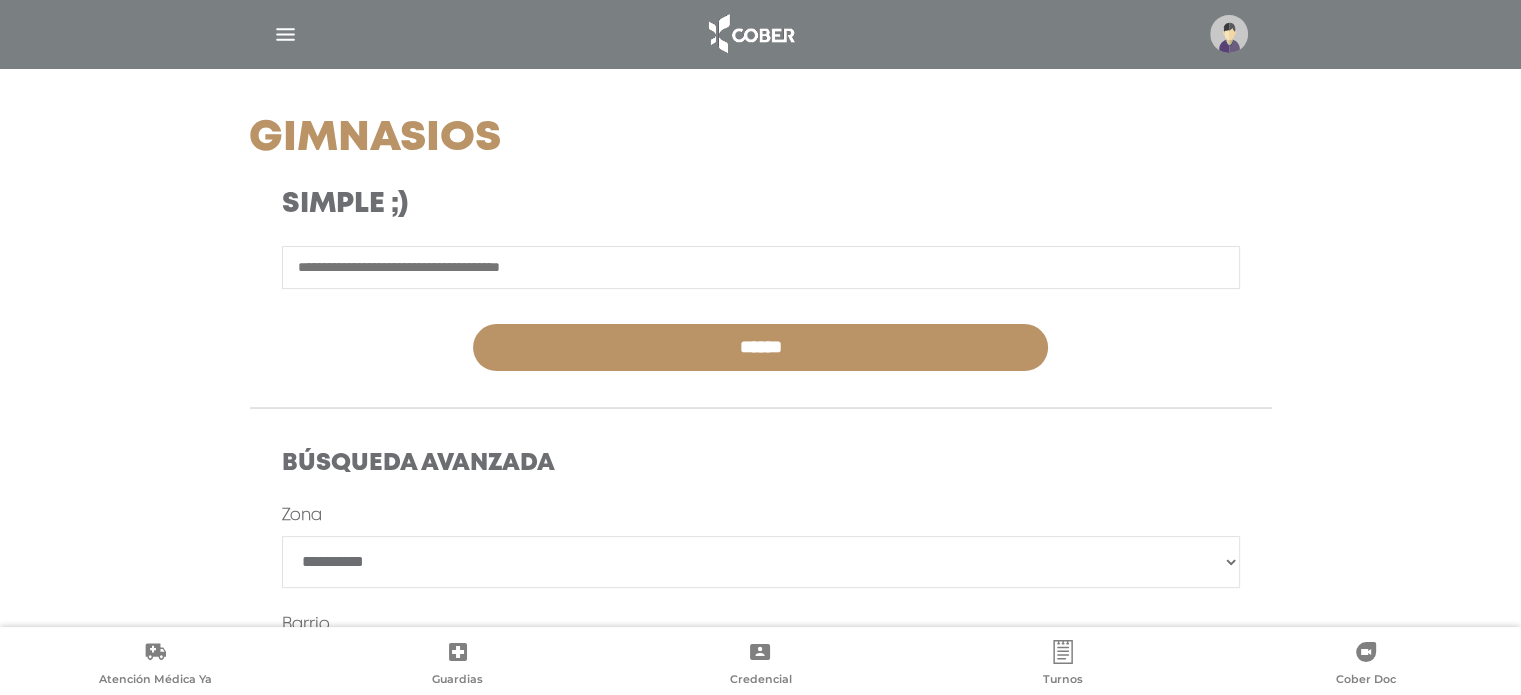 scroll, scrollTop: 500, scrollLeft: 0, axis: vertical 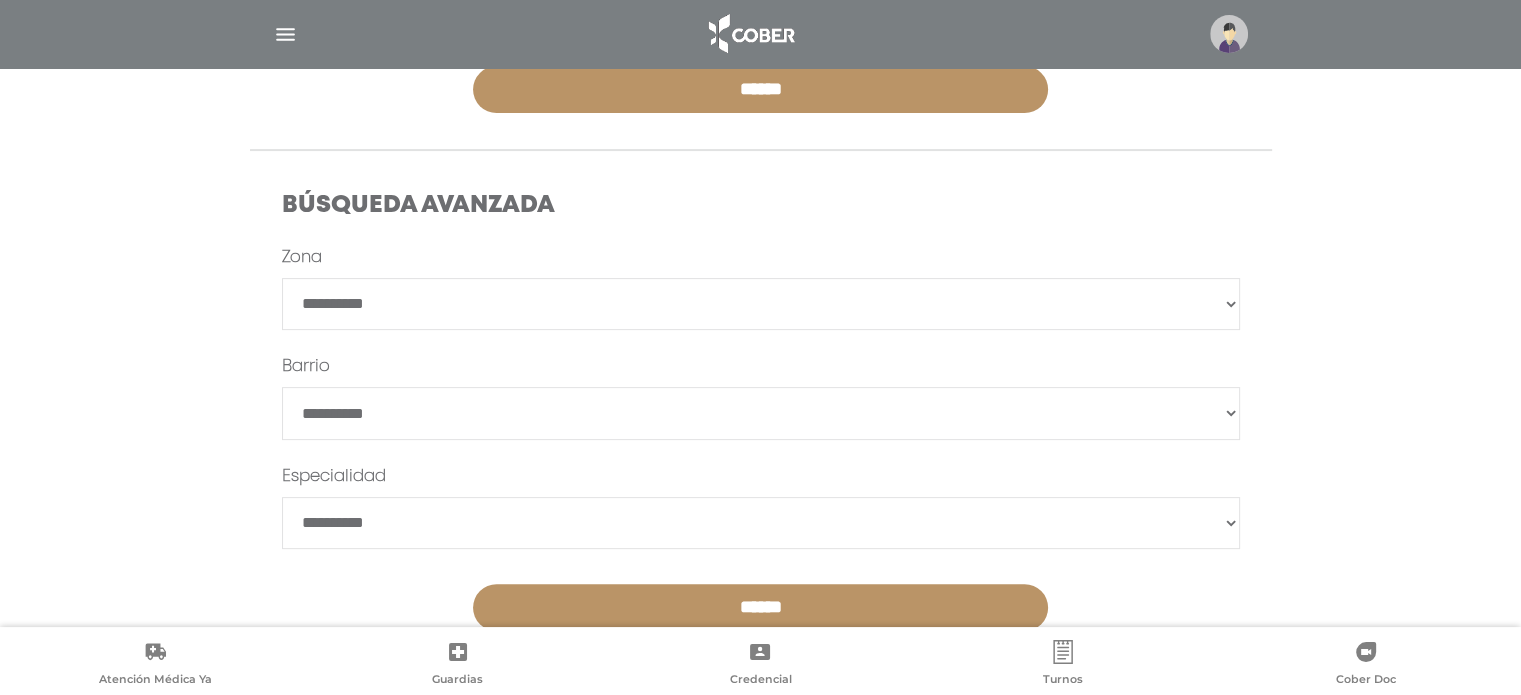 click on "**********" at bounding box center [761, 304] 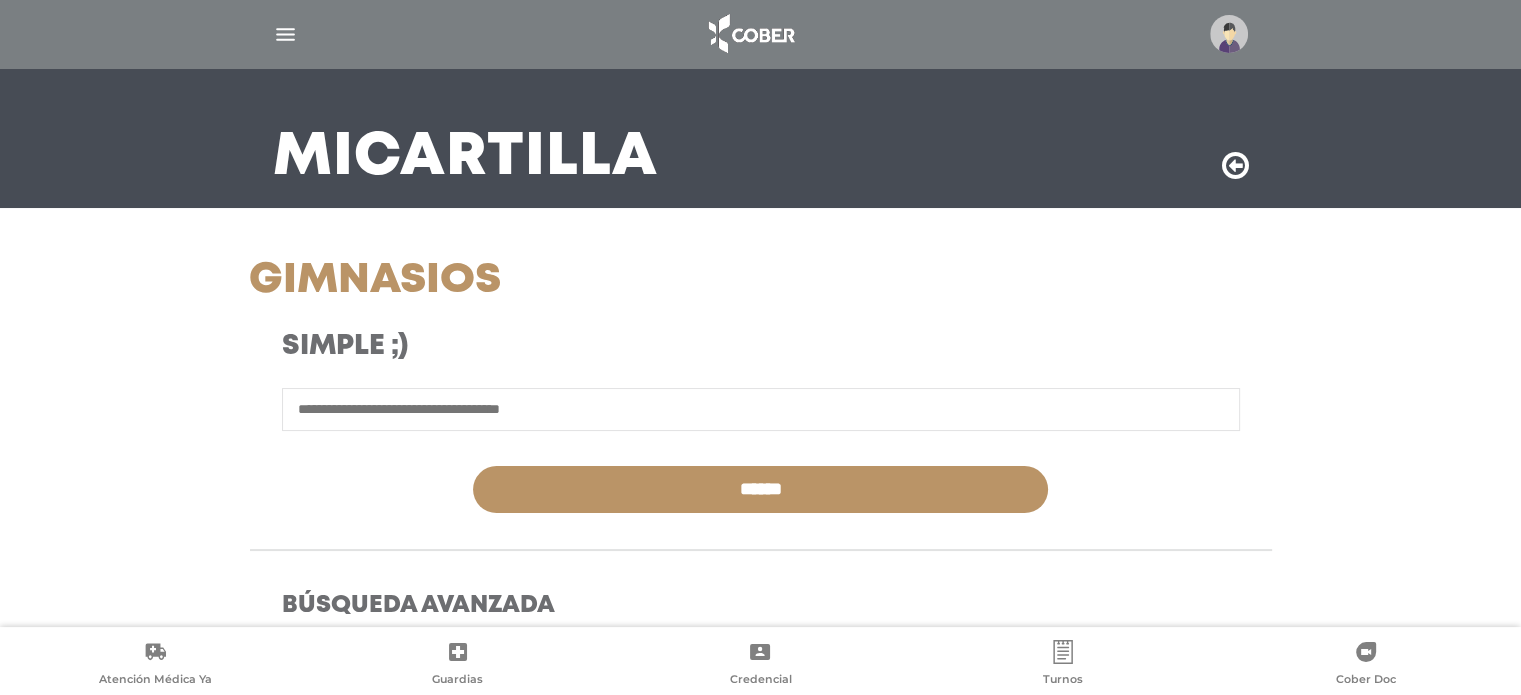 scroll, scrollTop: 0, scrollLeft: 0, axis: both 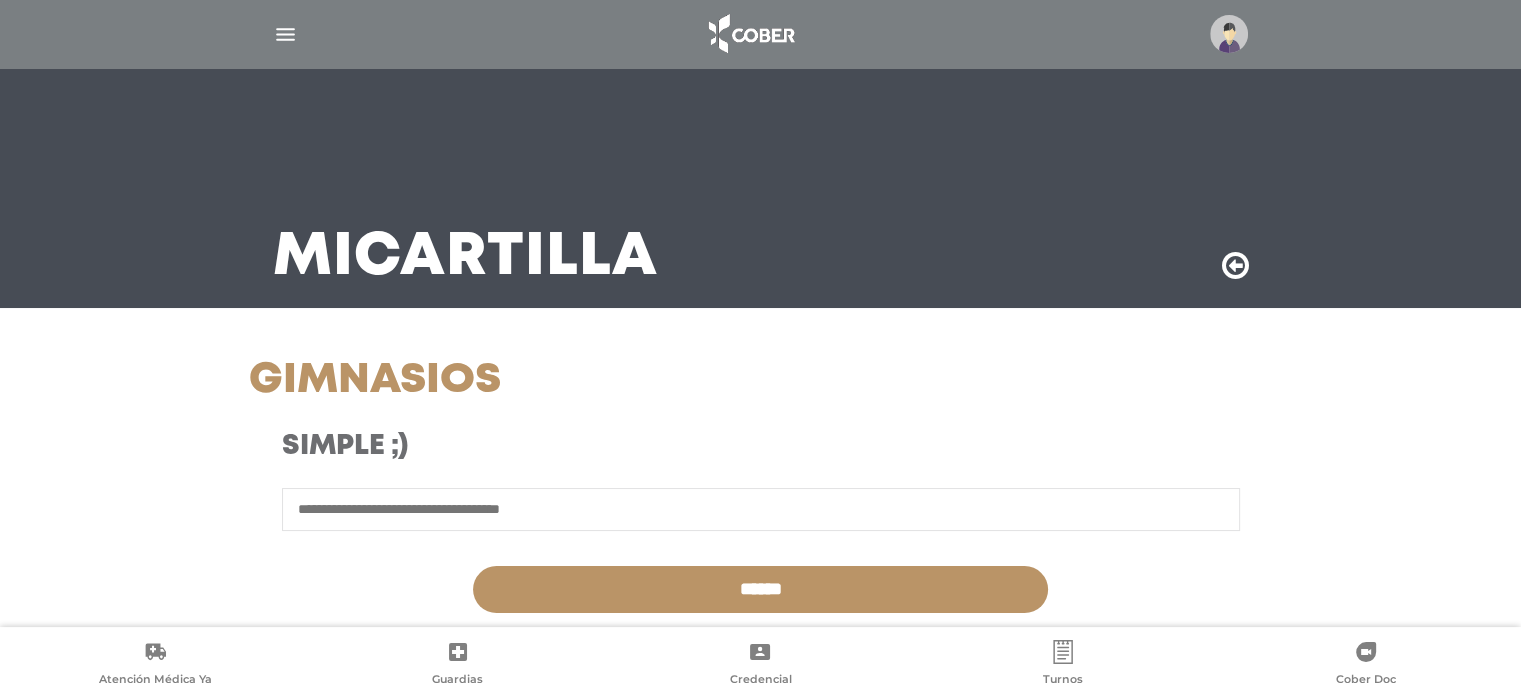 click at bounding box center [1235, 266] 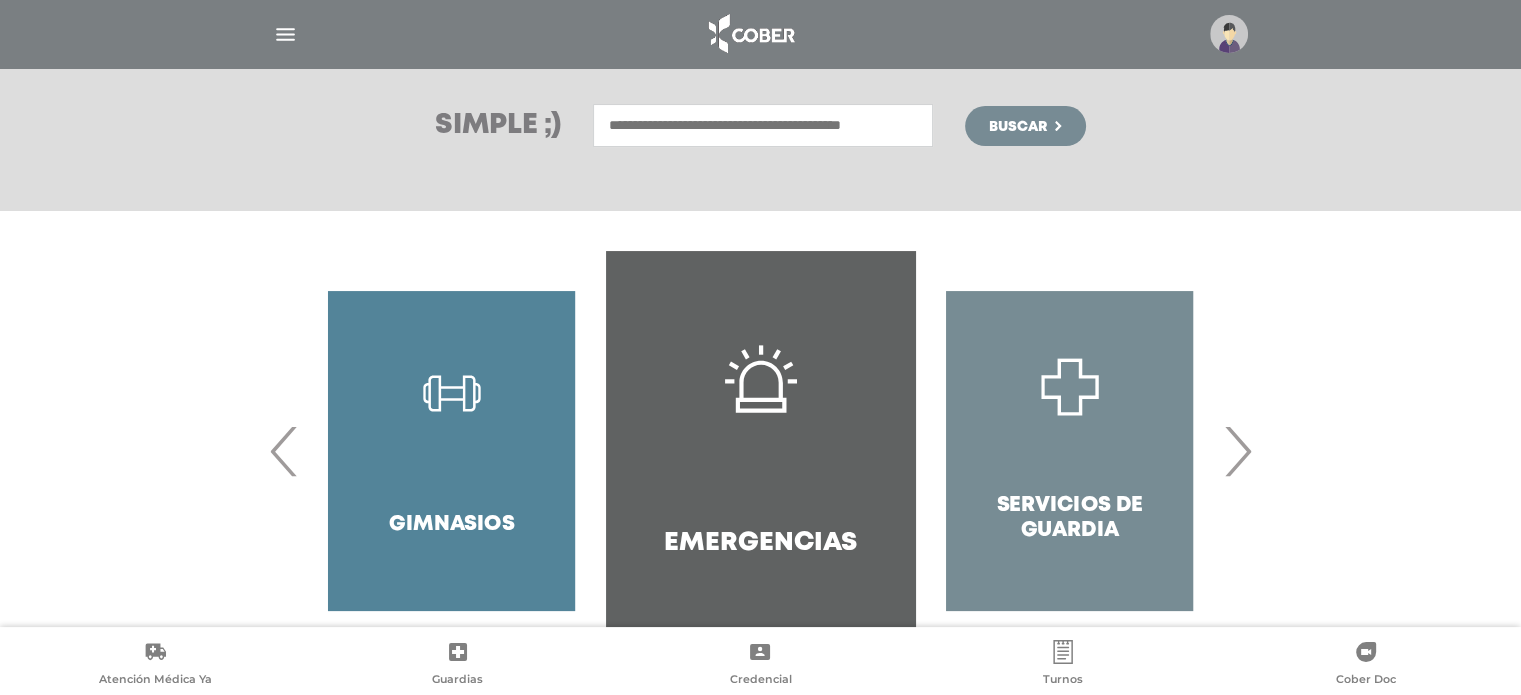 scroll, scrollTop: 331, scrollLeft: 0, axis: vertical 